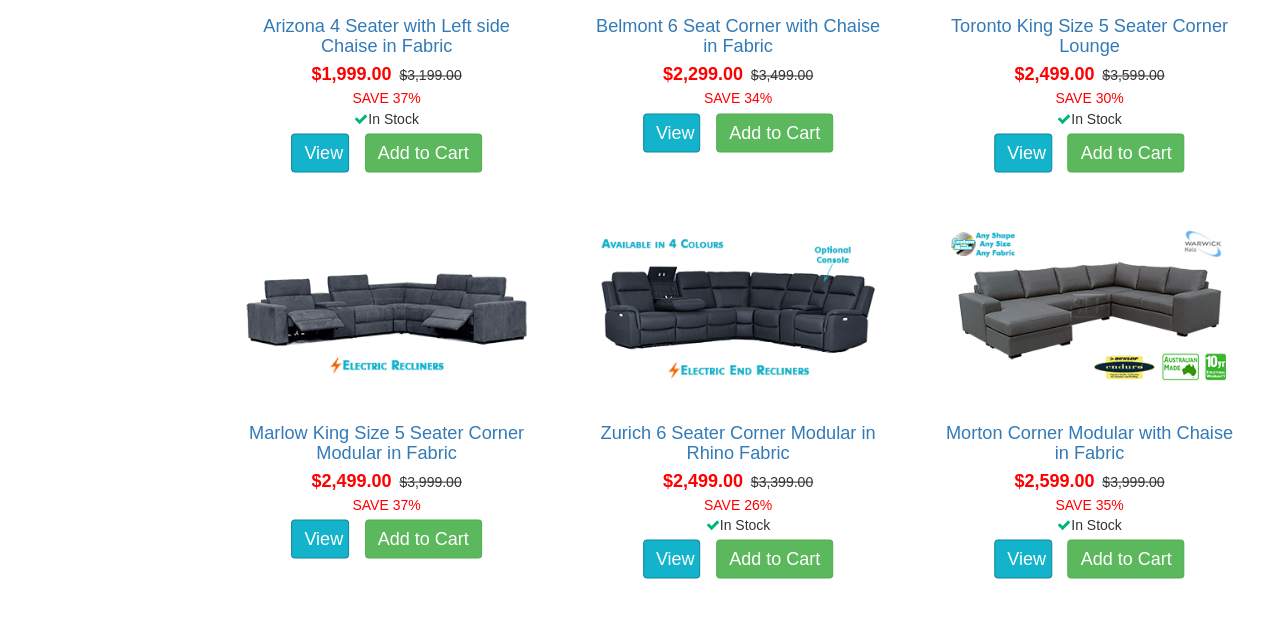 scroll, scrollTop: 1778, scrollLeft: 0, axis: vertical 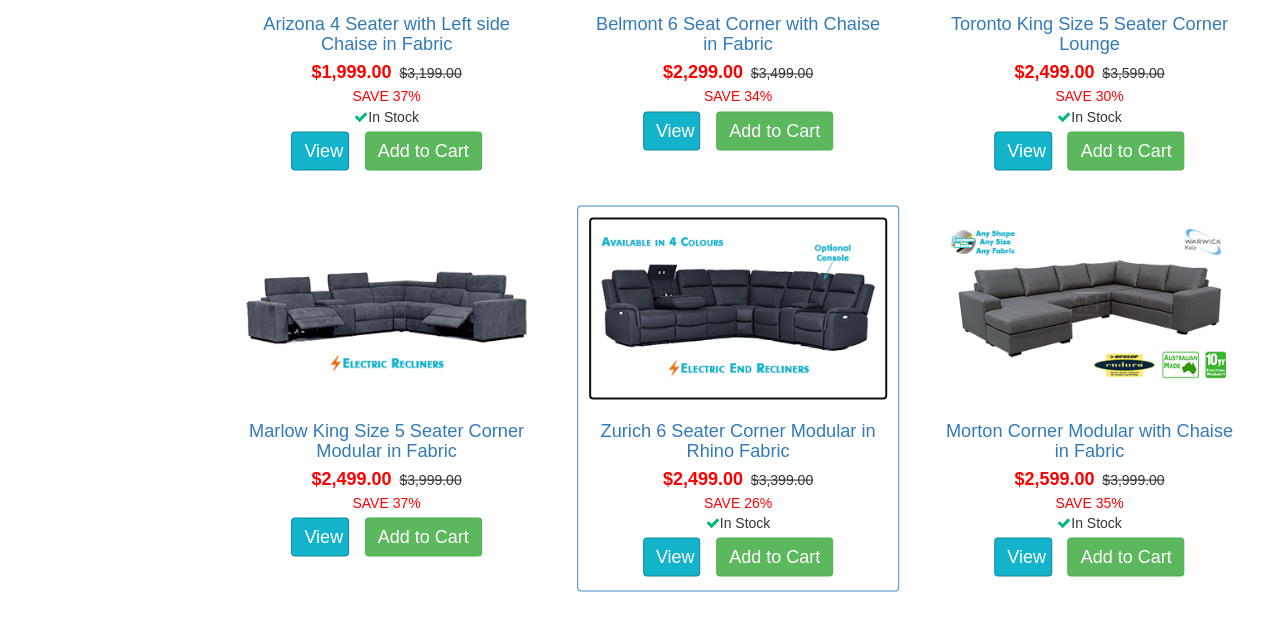 click at bounding box center (737, 308) 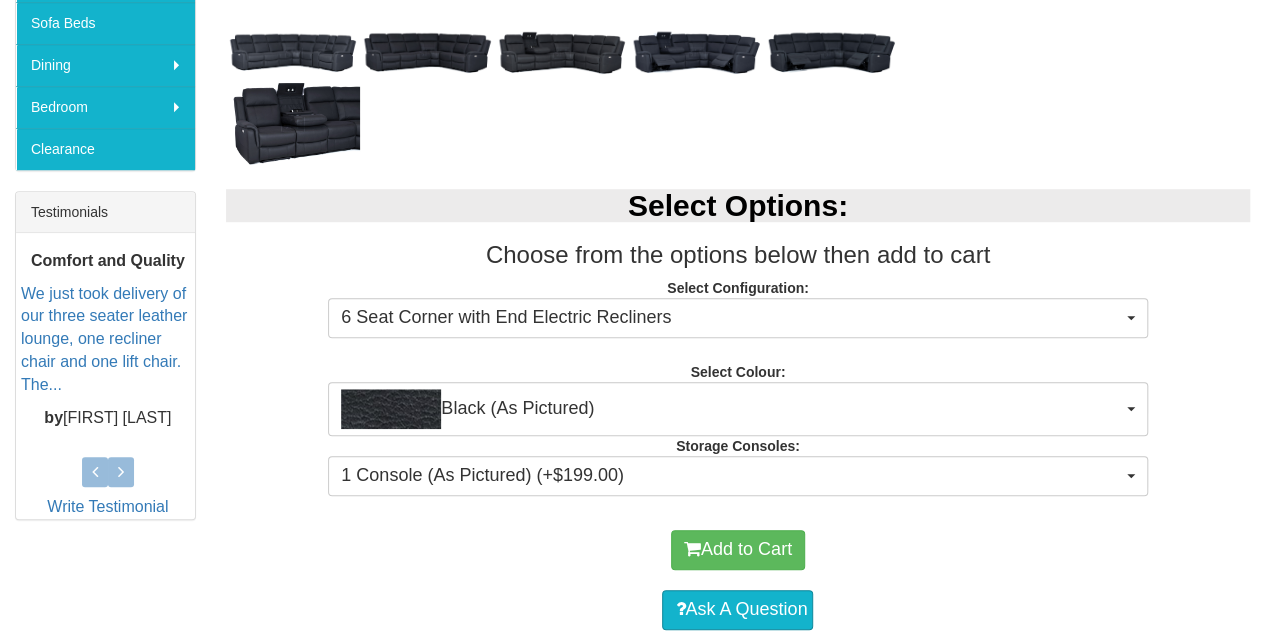 scroll, scrollTop: 641, scrollLeft: 0, axis: vertical 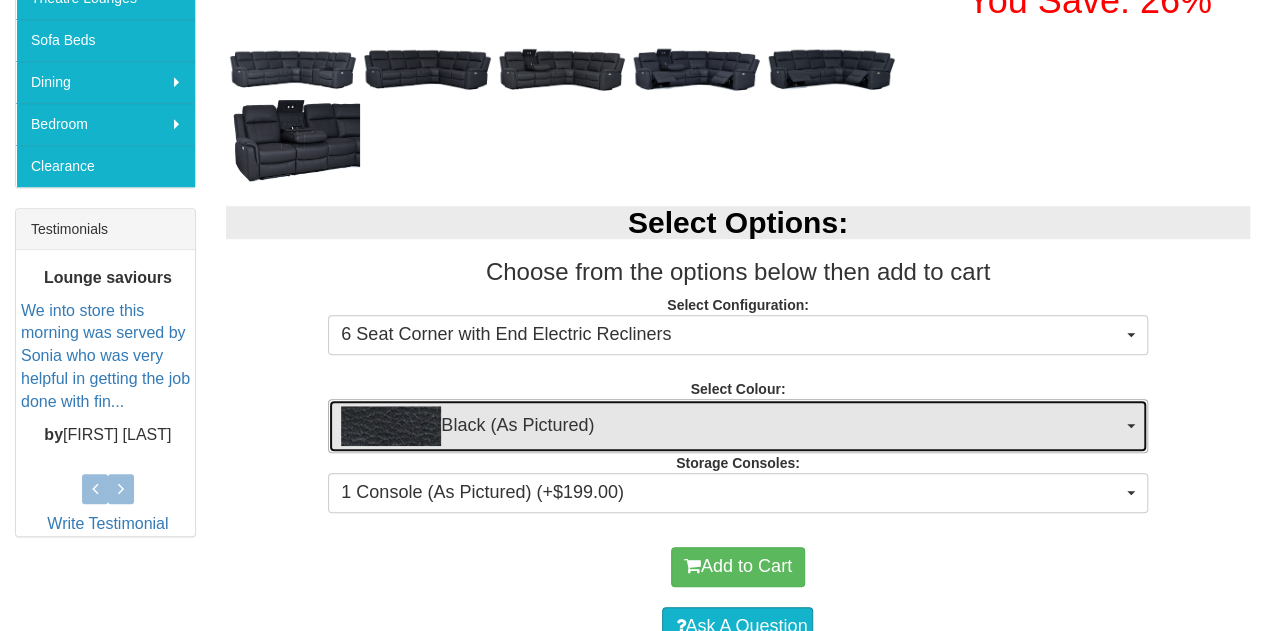 click at bounding box center (1131, 426) 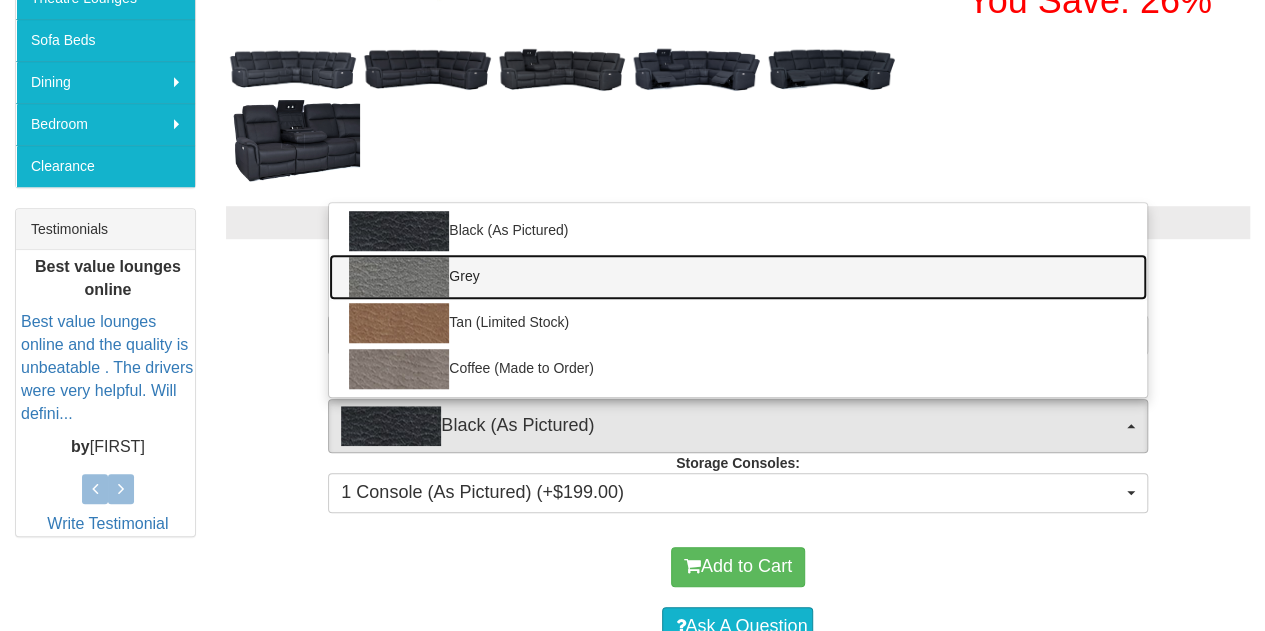 click at bounding box center [399, 277] 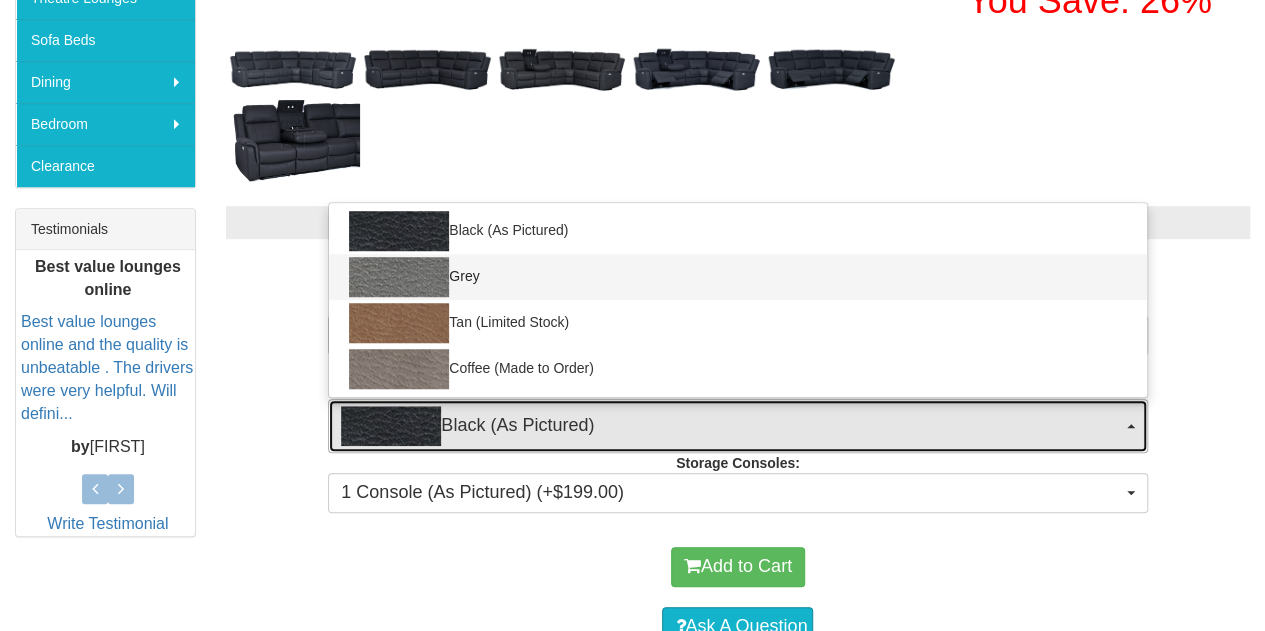 select on "1187" 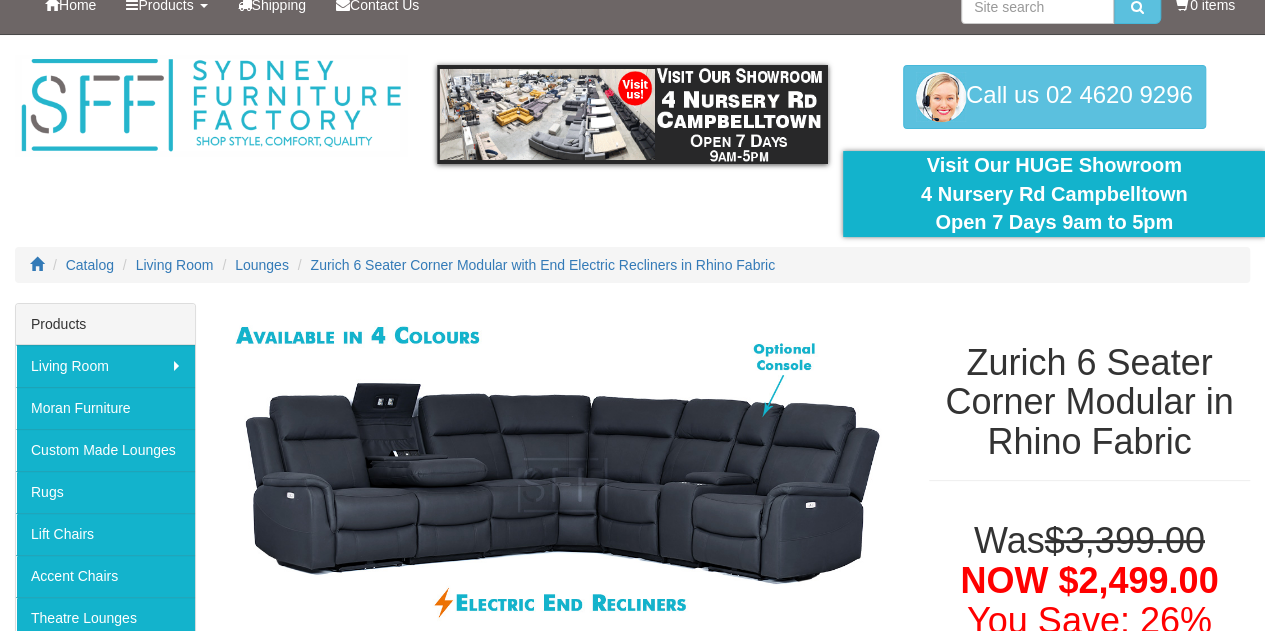 scroll, scrollTop: 0, scrollLeft: 0, axis: both 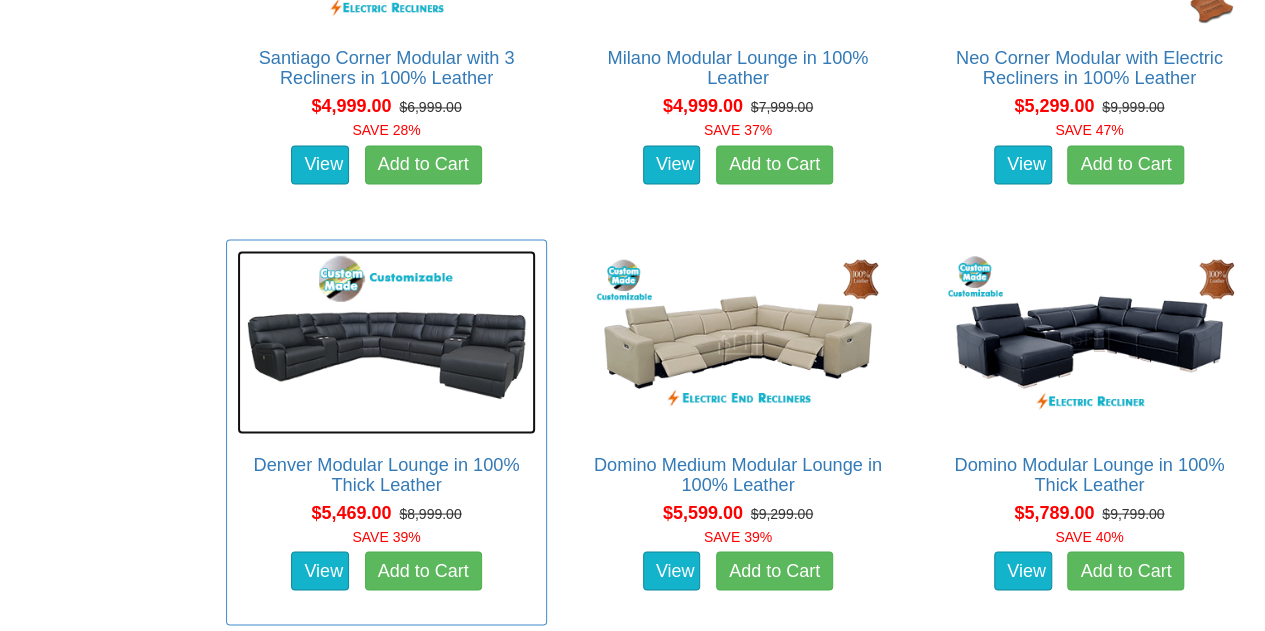 click at bounding box center [386, 342] 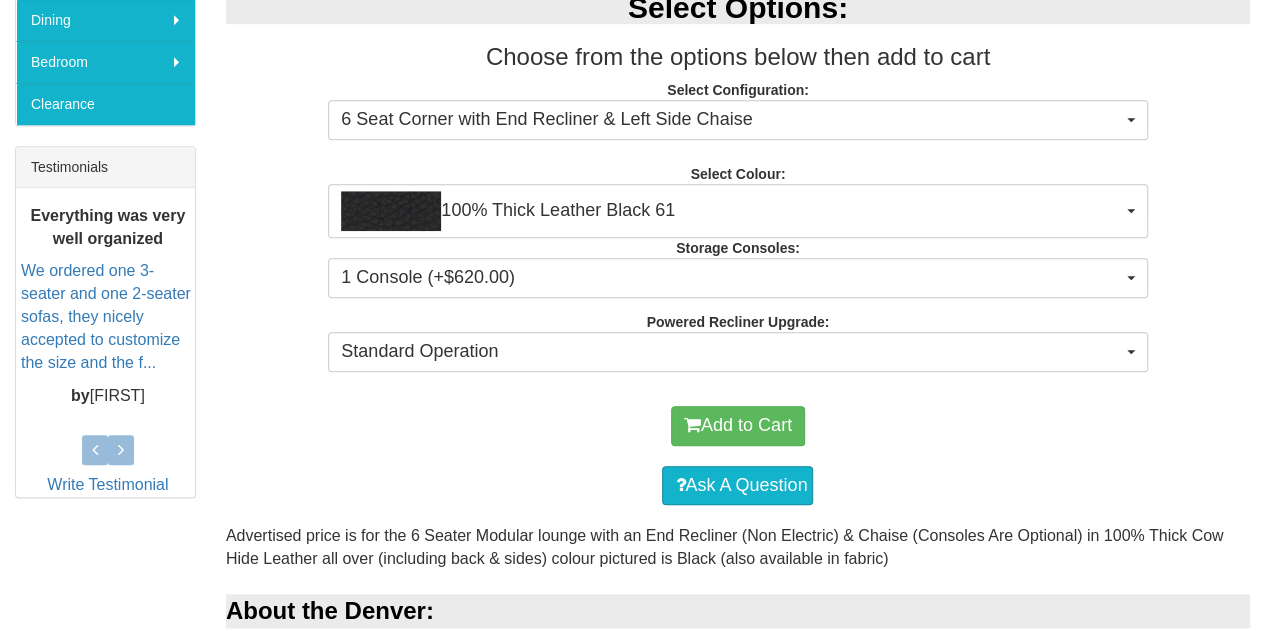 scroll, scrollTop: 706, scrollLeft: 0, axis: vertical 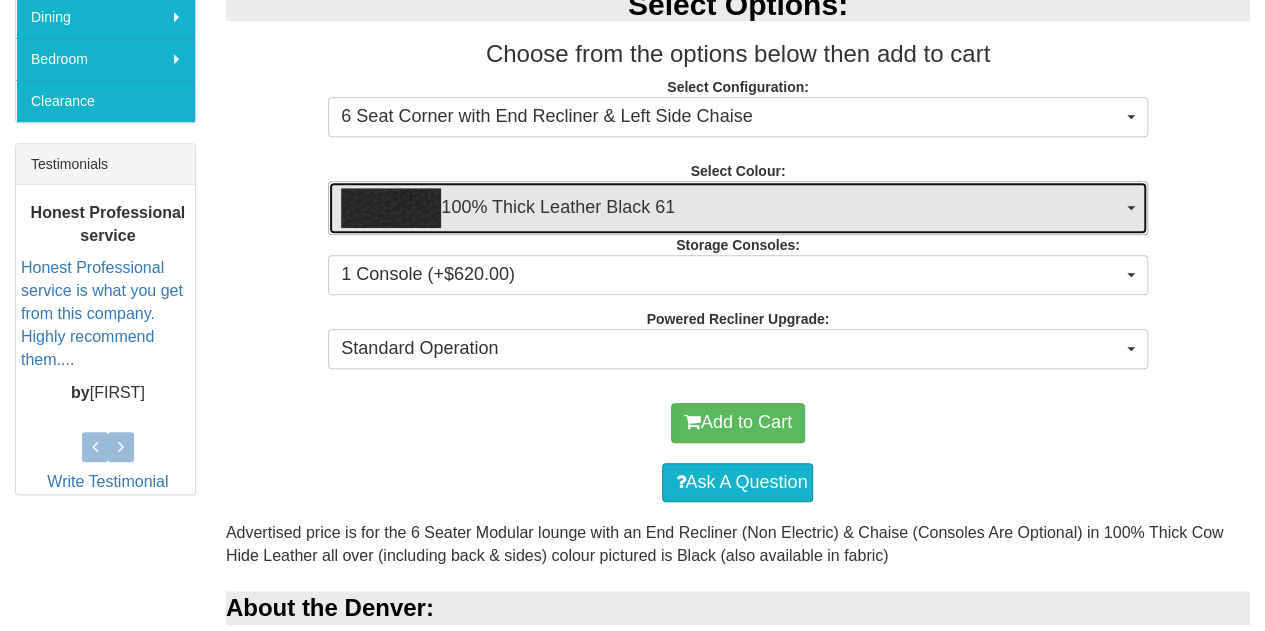 click on "100% Thick Leather Black 61" at bounding box center [737, 208] 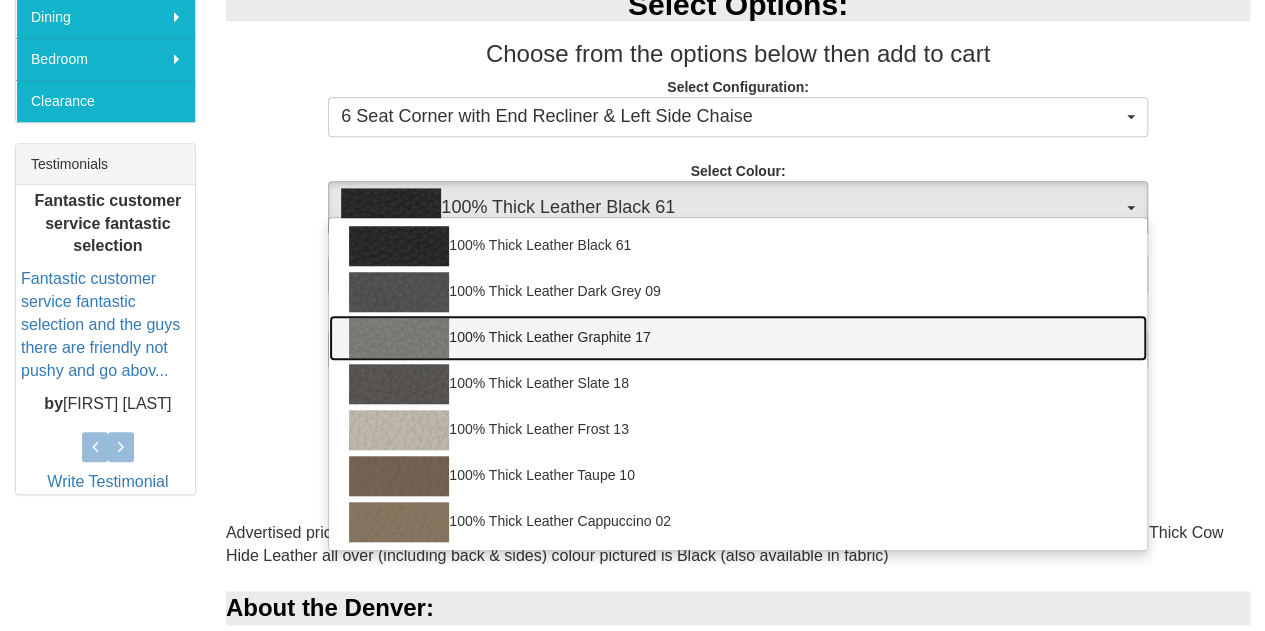 click at bounding box center [399, 338] 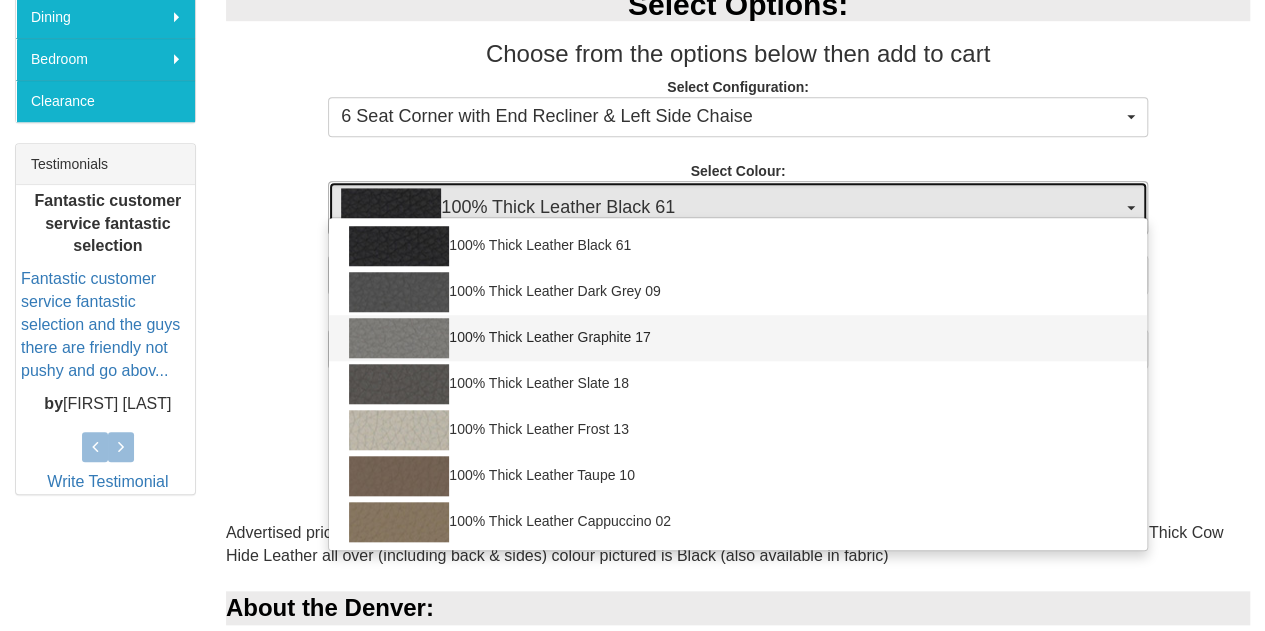 select on "1950" 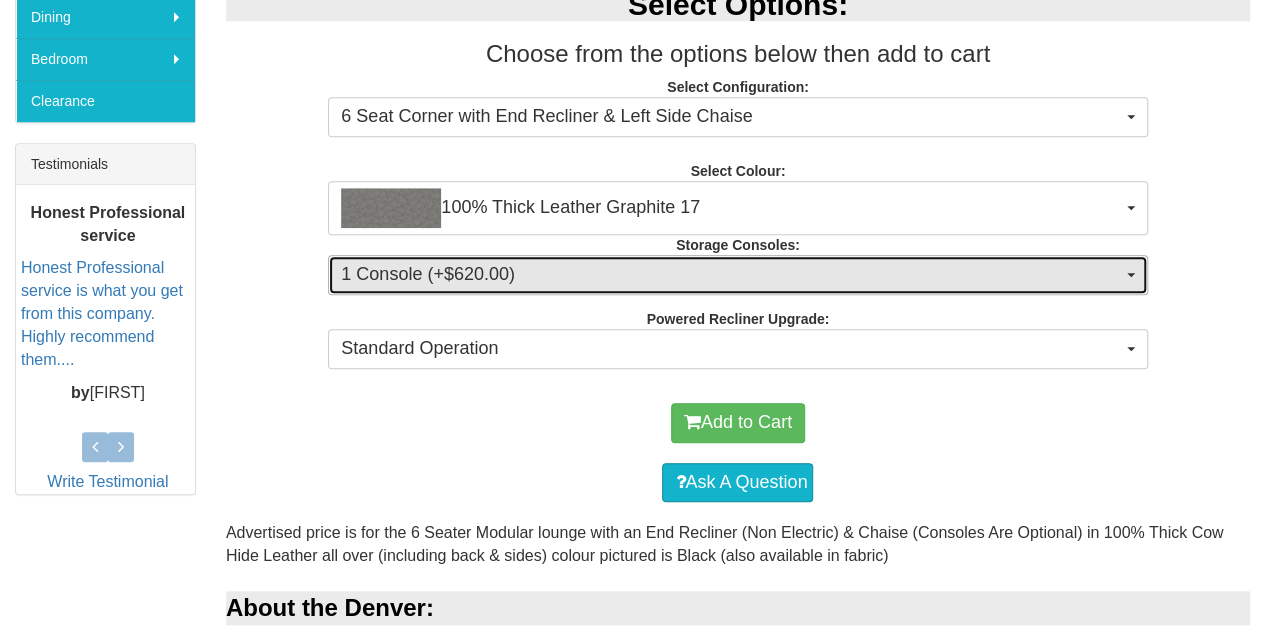 click at bounding box center [1131, 275] 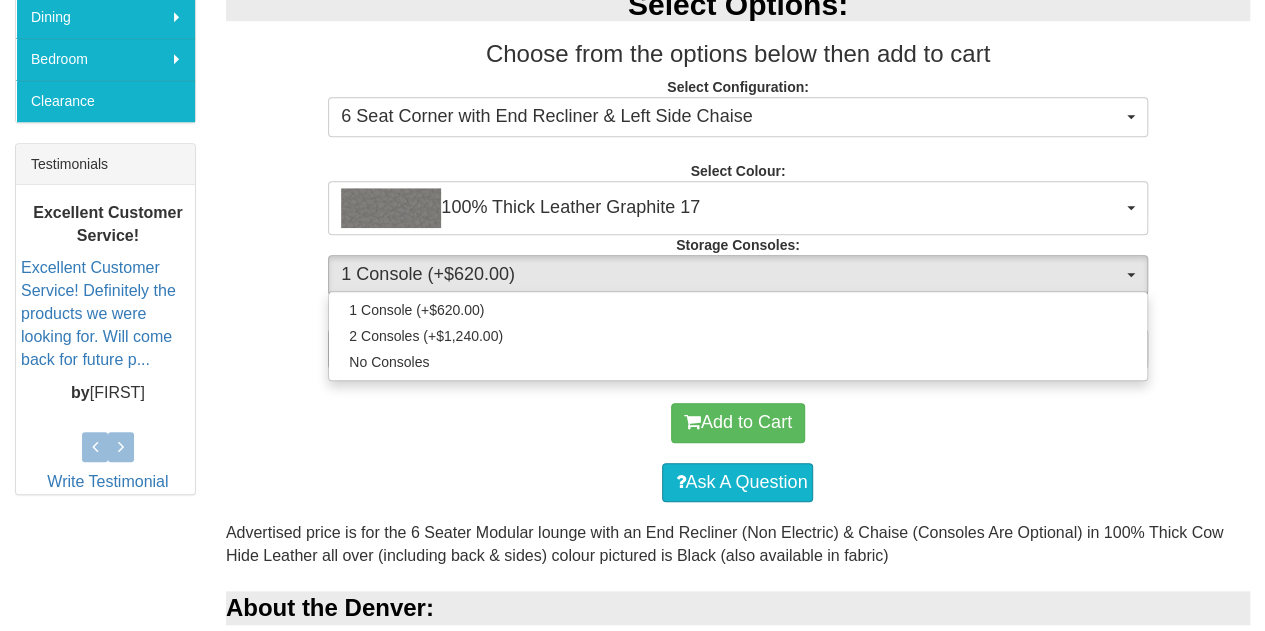 click on "Add to Cart" at bounding box center [738, 423] 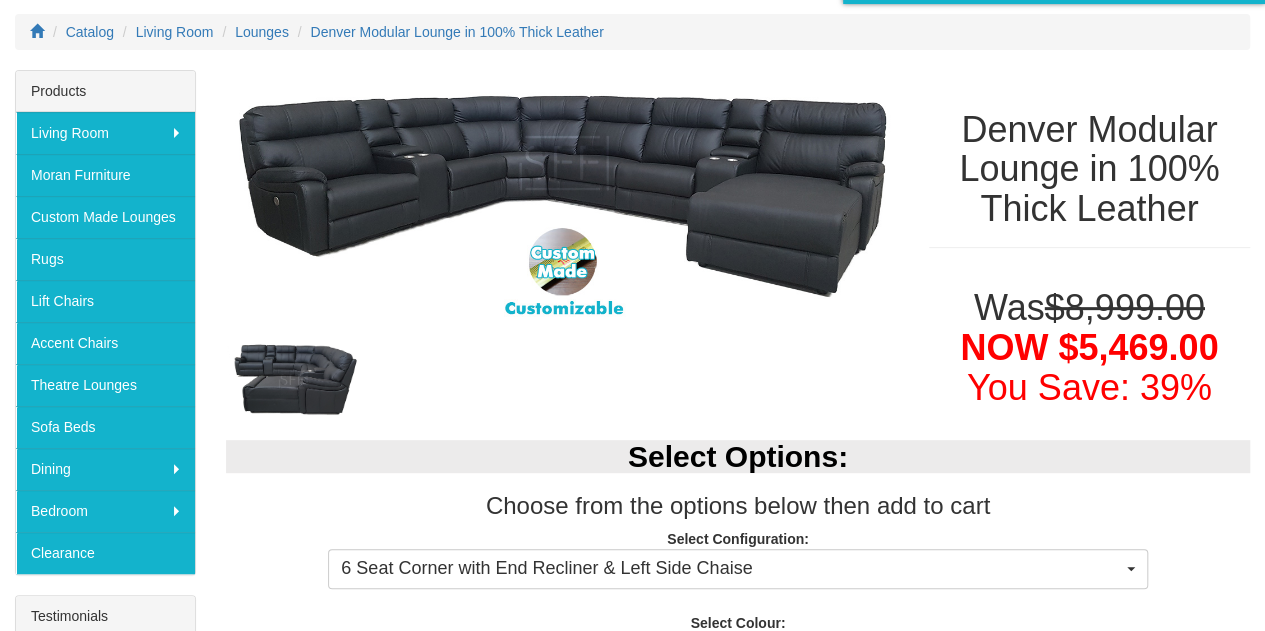 scroll, scrollTop: 249, scrollLeft: 0, axis: vertical 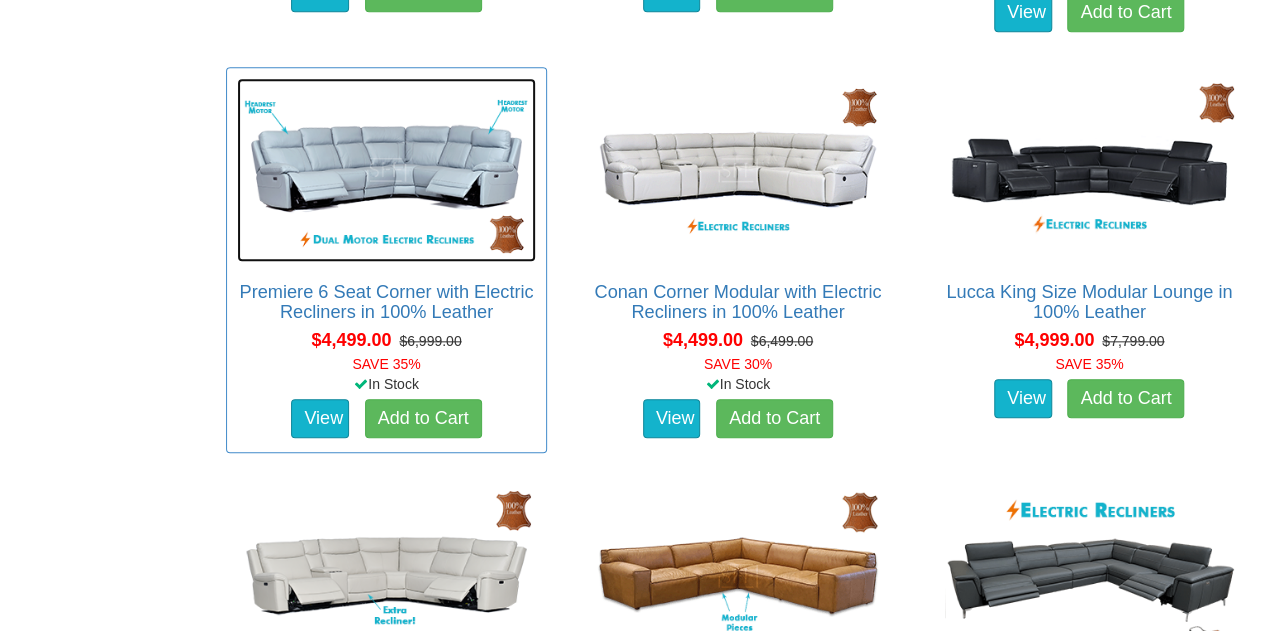 click at bounding box center (386, 170) 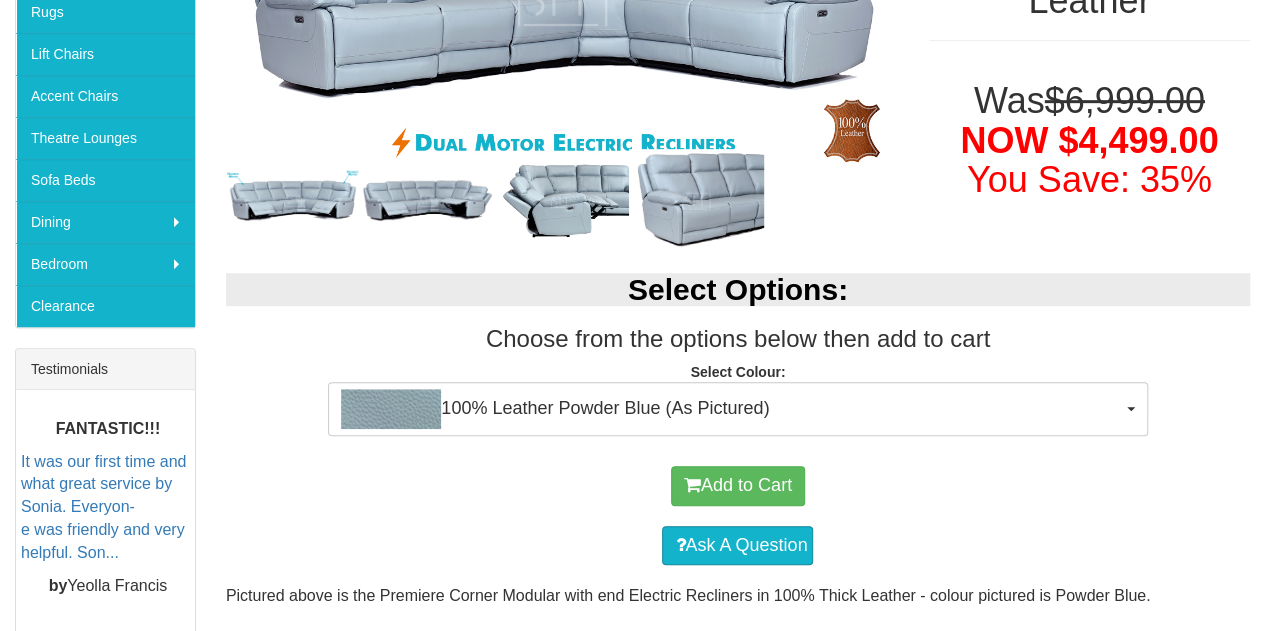 scroll, scrollTop: 504, scrollLeft: 0, axis: vertical 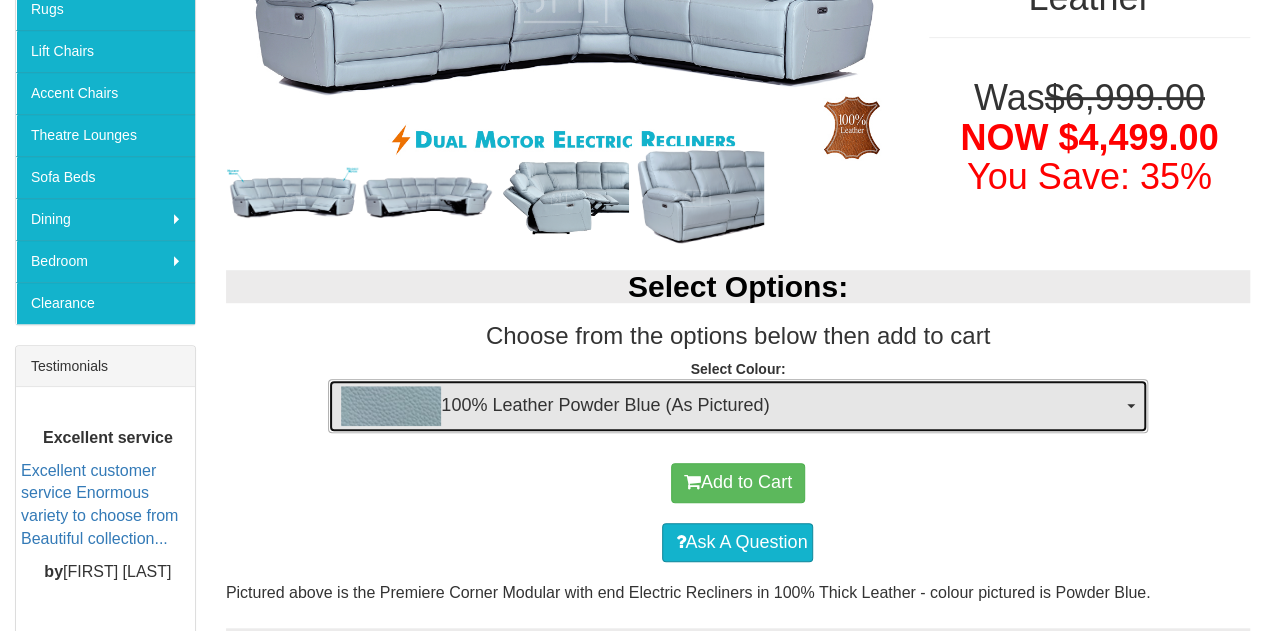click at bounding box center [1131, 406] 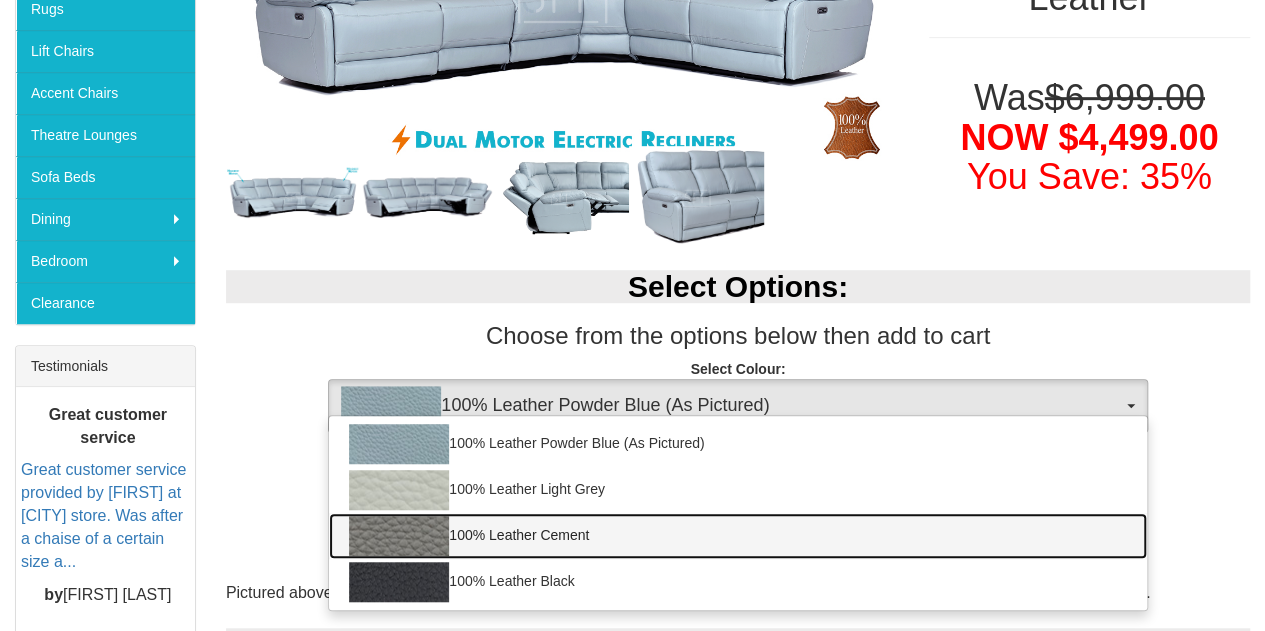 click on "100% Leather Cement" at bounding box center [737, 536] 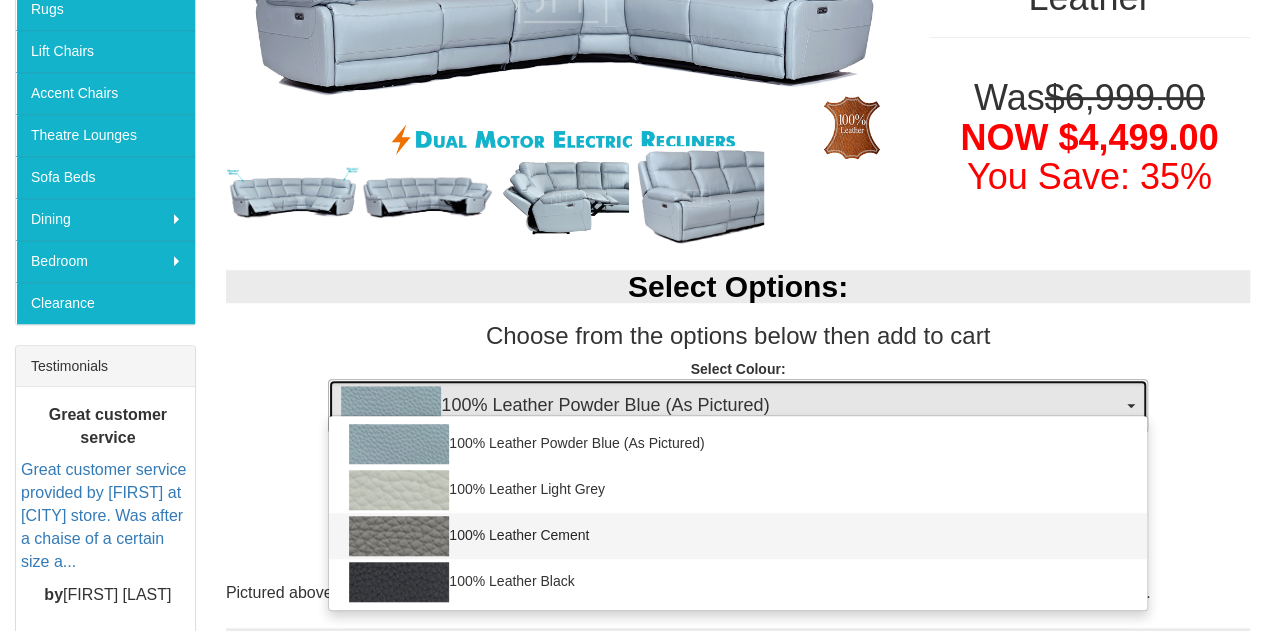 select on "2001" 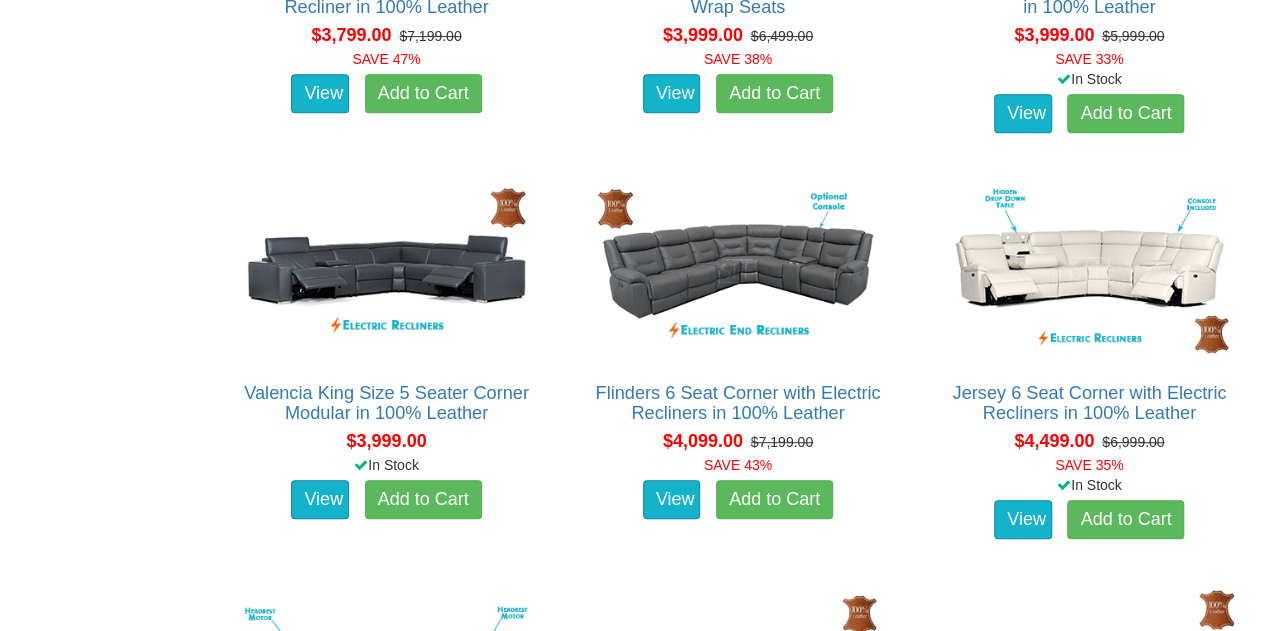 scroll, scrollTop: 4243, scrollLeft: 0, axis: vertical 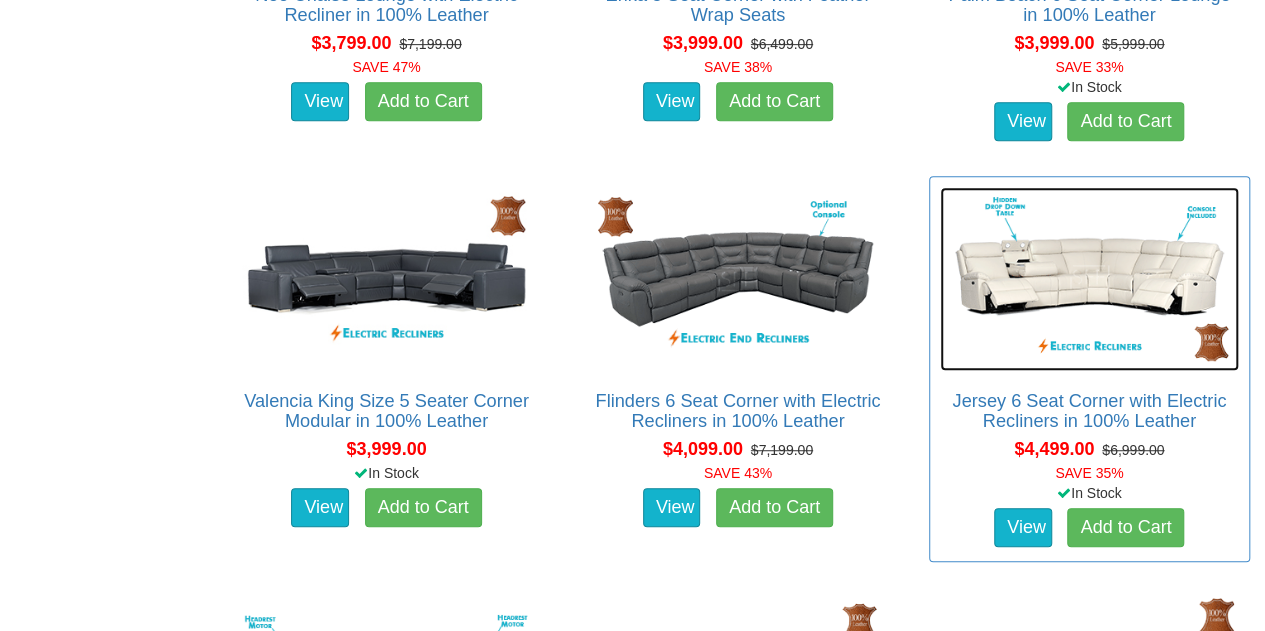 click at bounding box center [1089, 279] 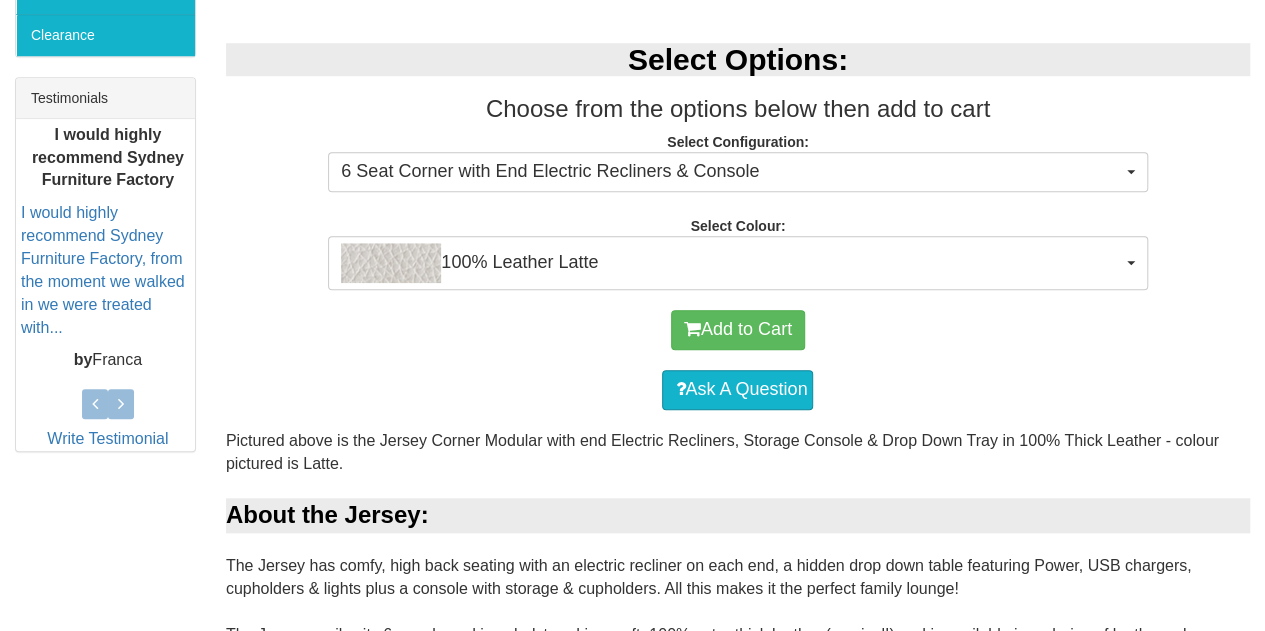 scroll, scrollTop: 772, scrollLeft: 0, axis: vertical 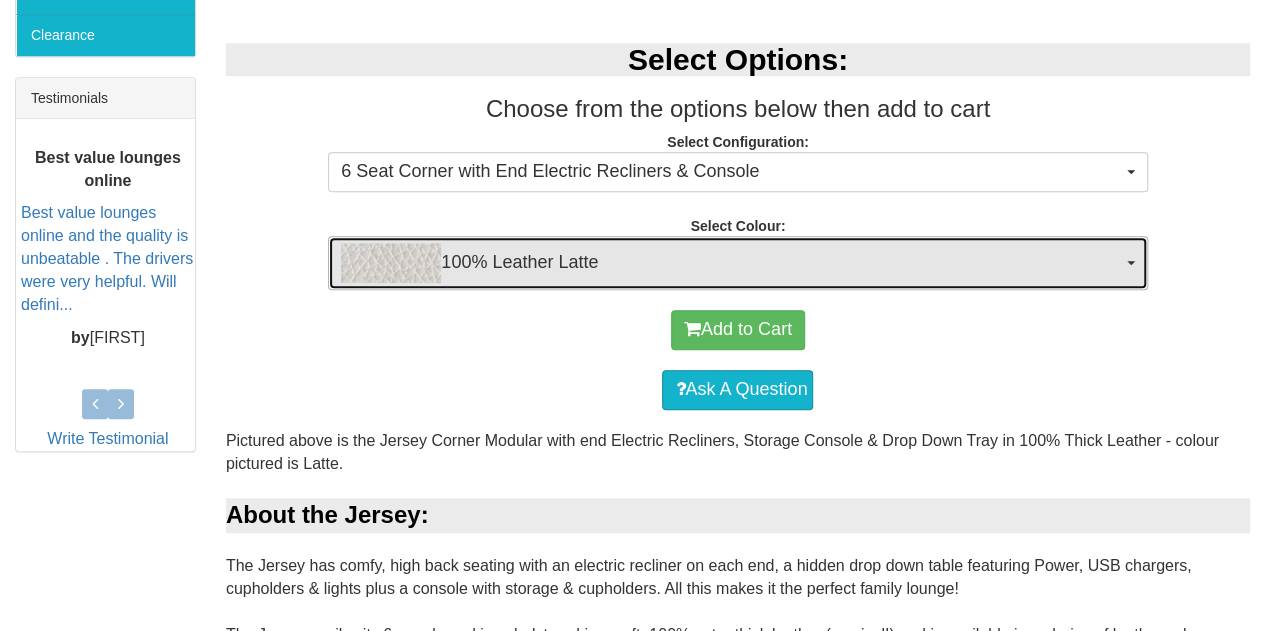 click on "100% Leather Latte" at bounding box center [737, 263] 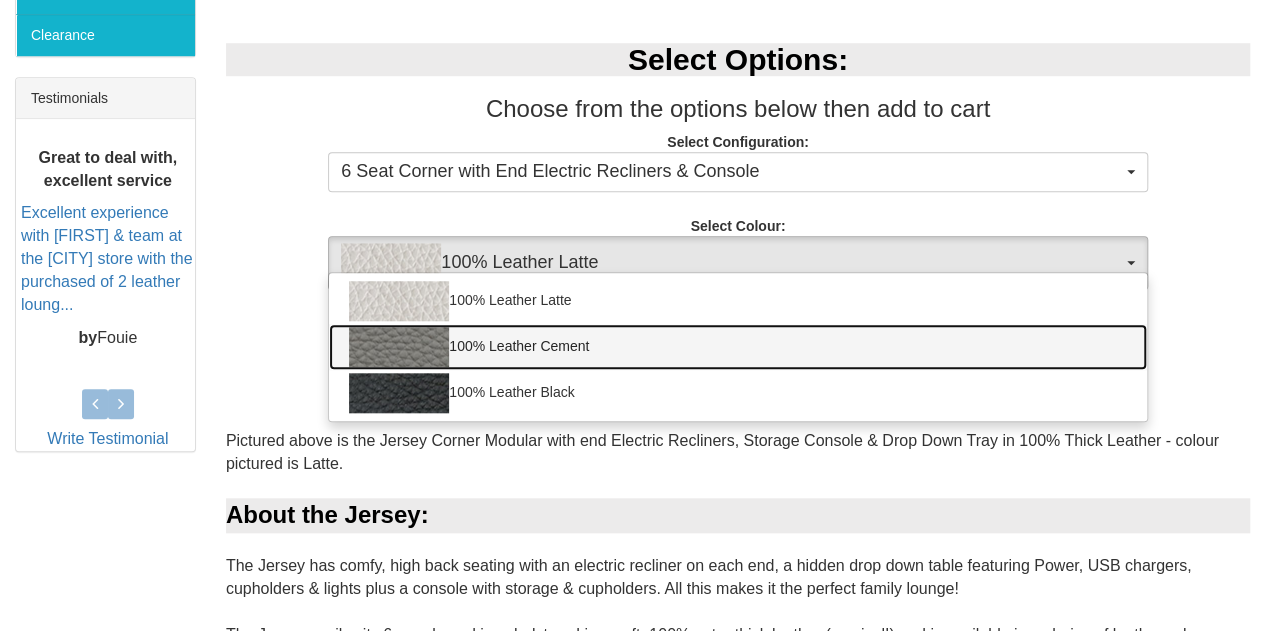 click at bounding box center [399, 347] 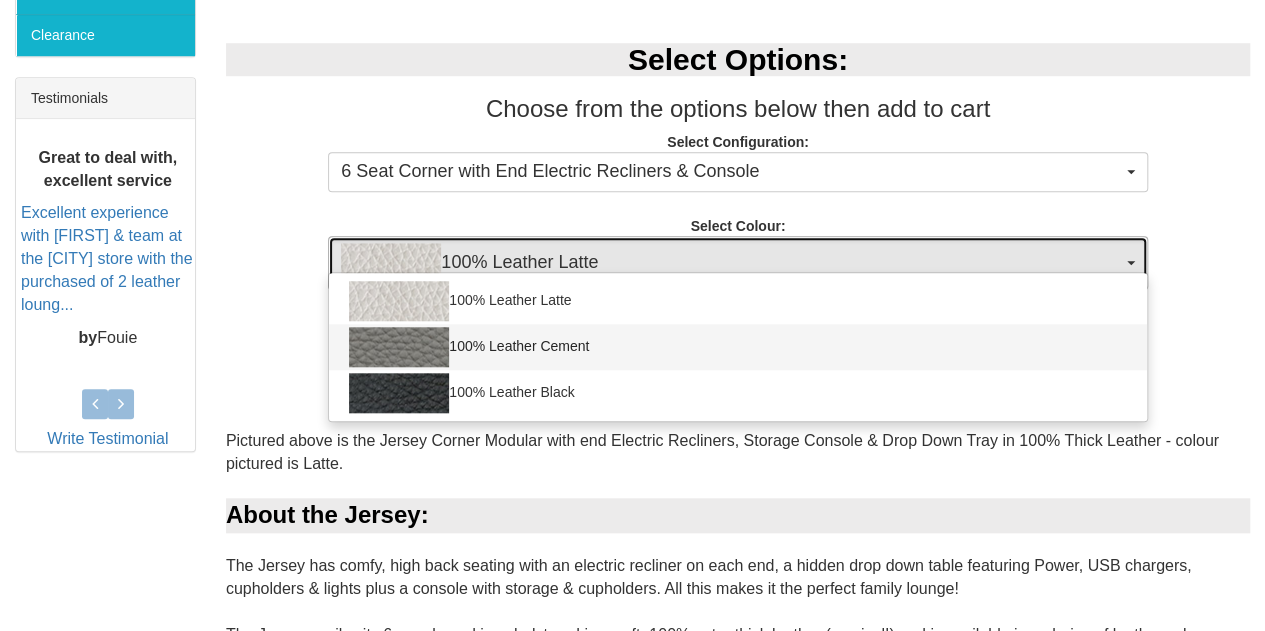 select on "2001" 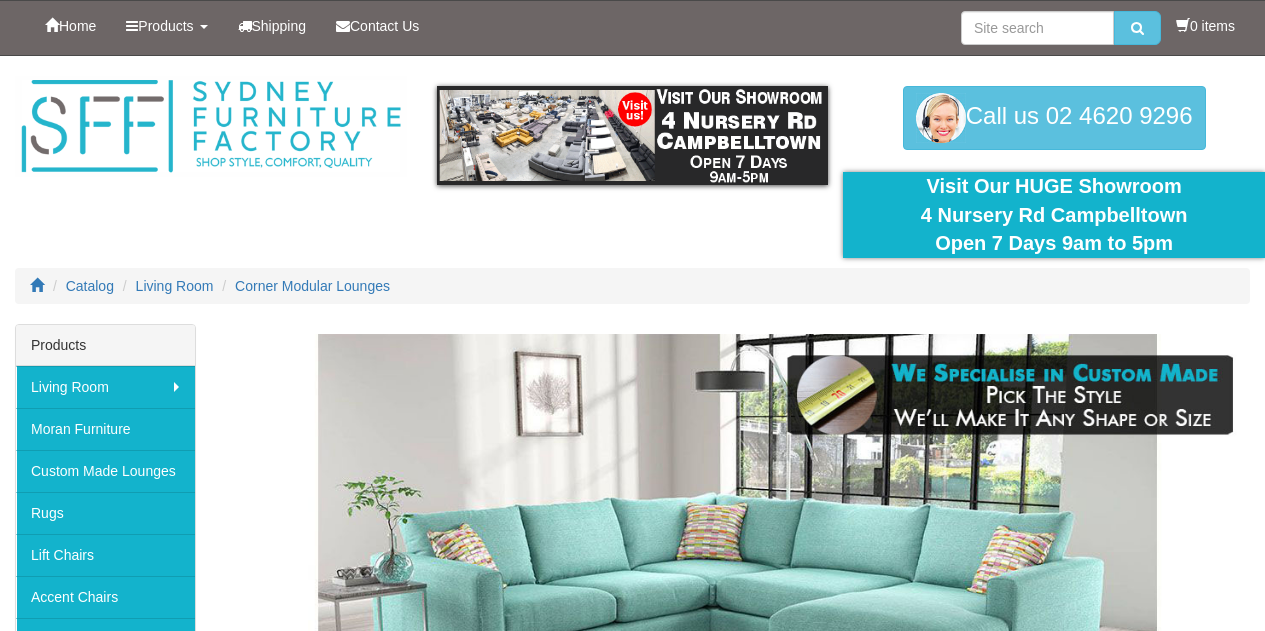 scroll, scrollTop: 4243, scrollLeft: 0, axis: vertical 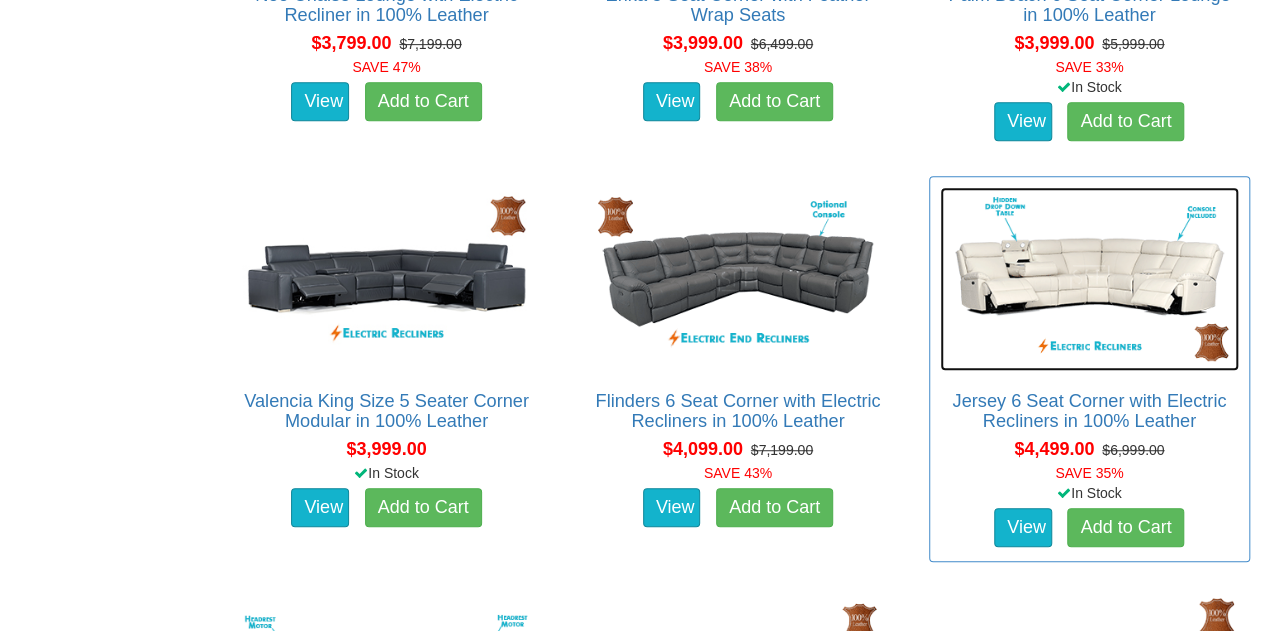 click at bounding box center [1089, 279] 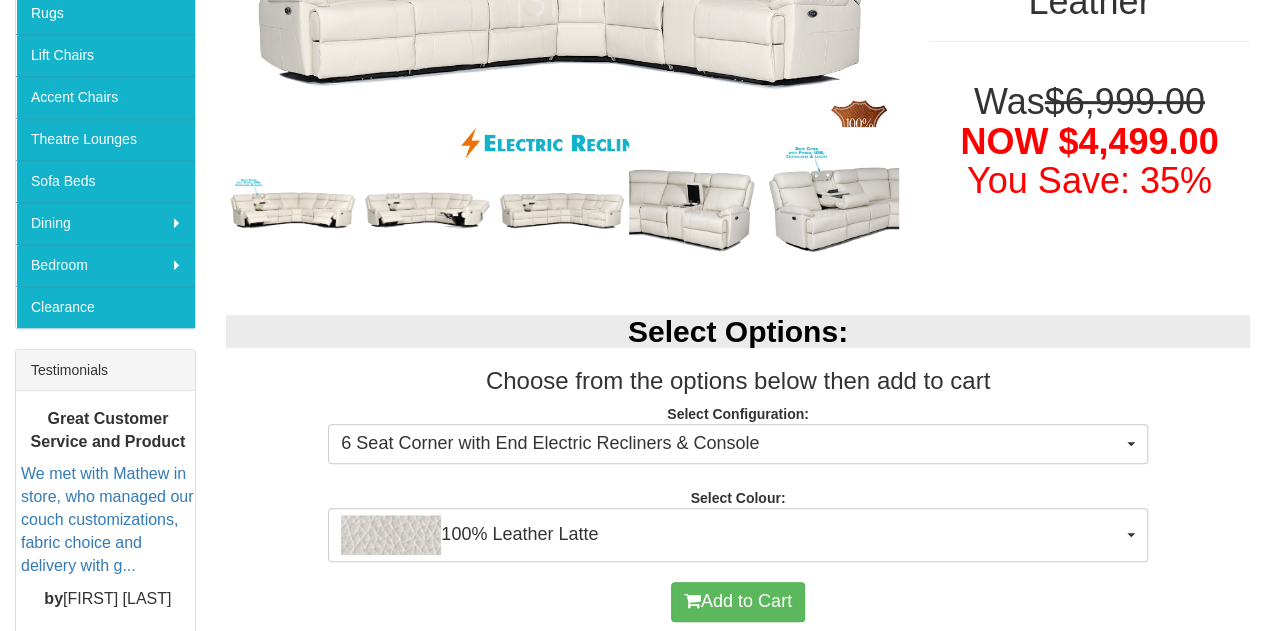 scroll, scrollTop: 526, scrollLeft: 0, axis: vertical 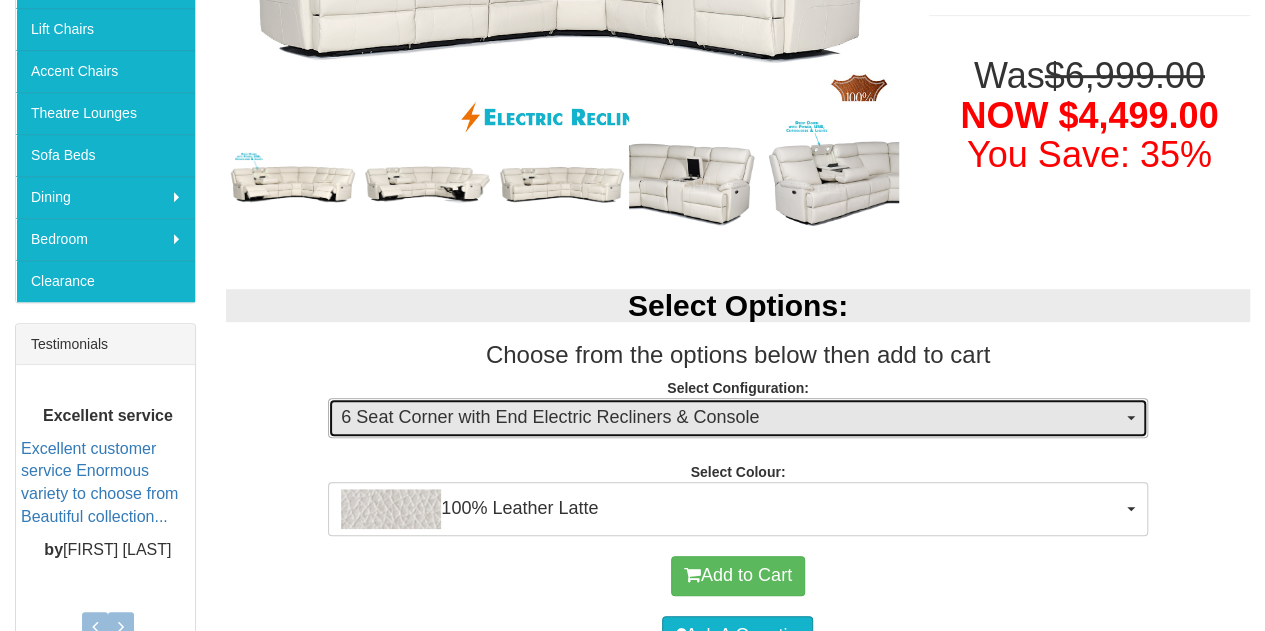click on "6 Seat Corner with End Electric Recliners & Console" at bounding box center [737, 418] 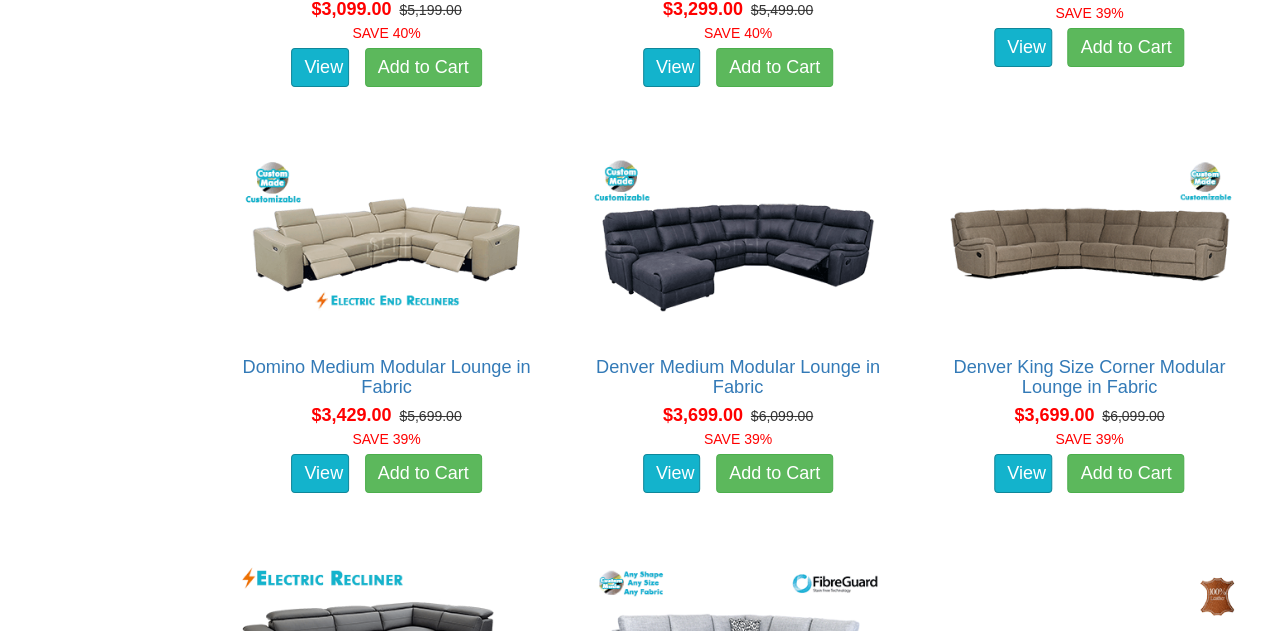 scroll, scrollTop: 3468, scrollLeft: 0, axis: vertical 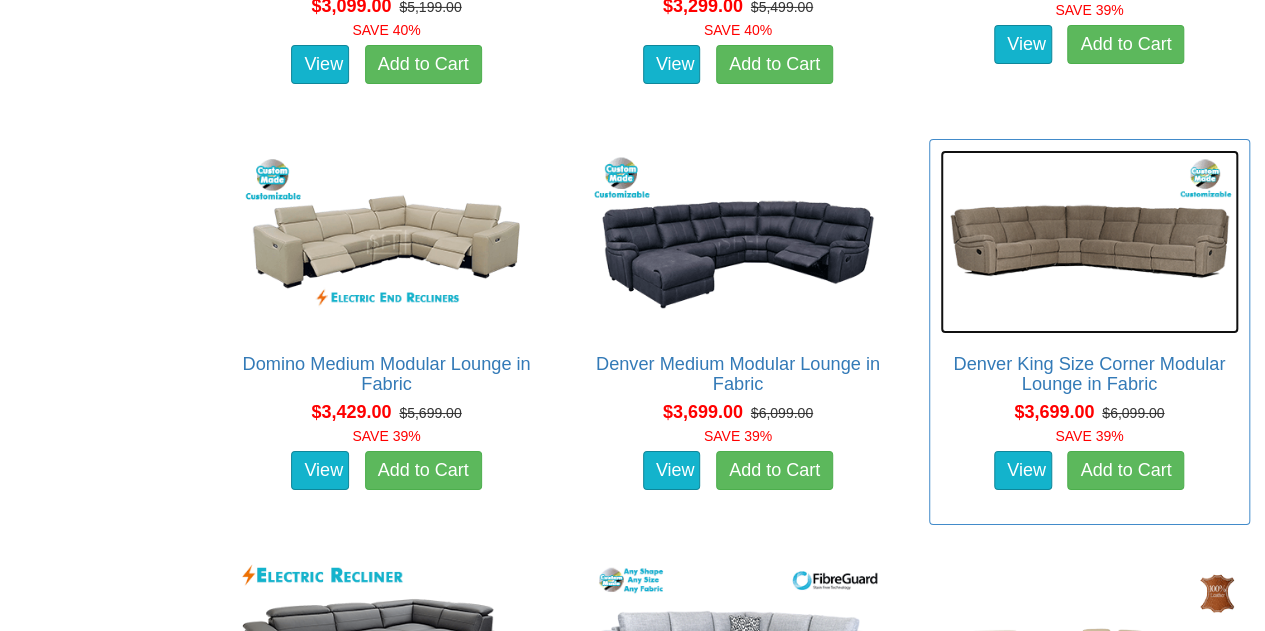 click at bounding box center (1089, 242) 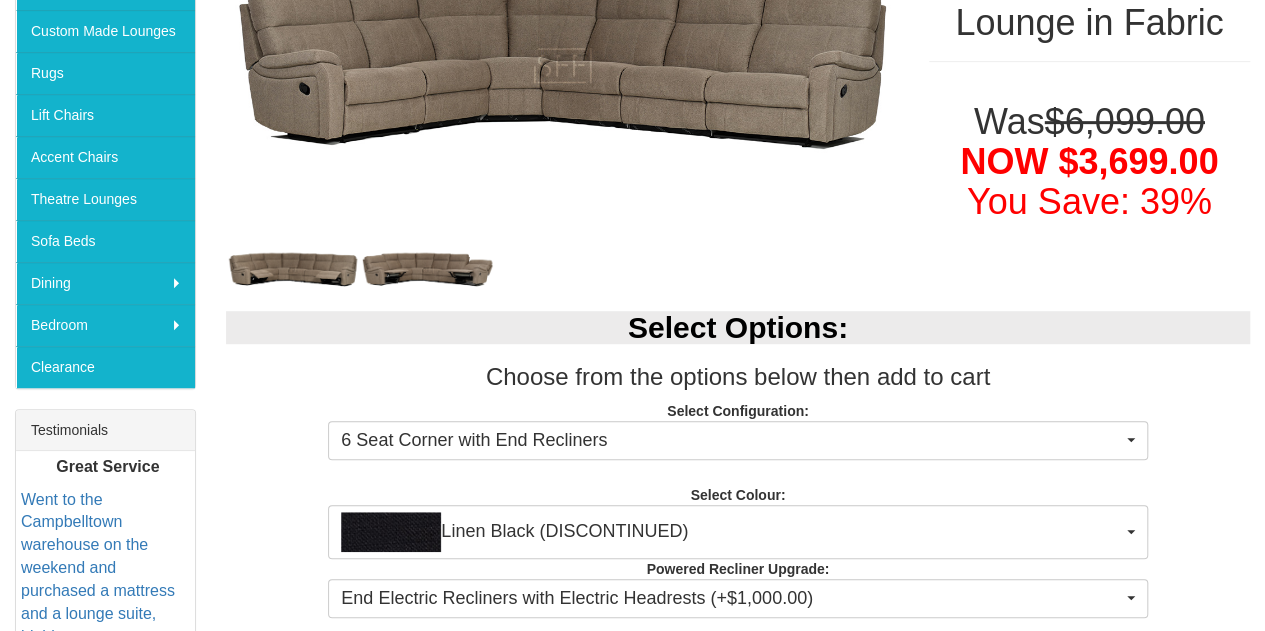 scroll, scrollTop: 442, scrollLeft: 0, axis: vertical 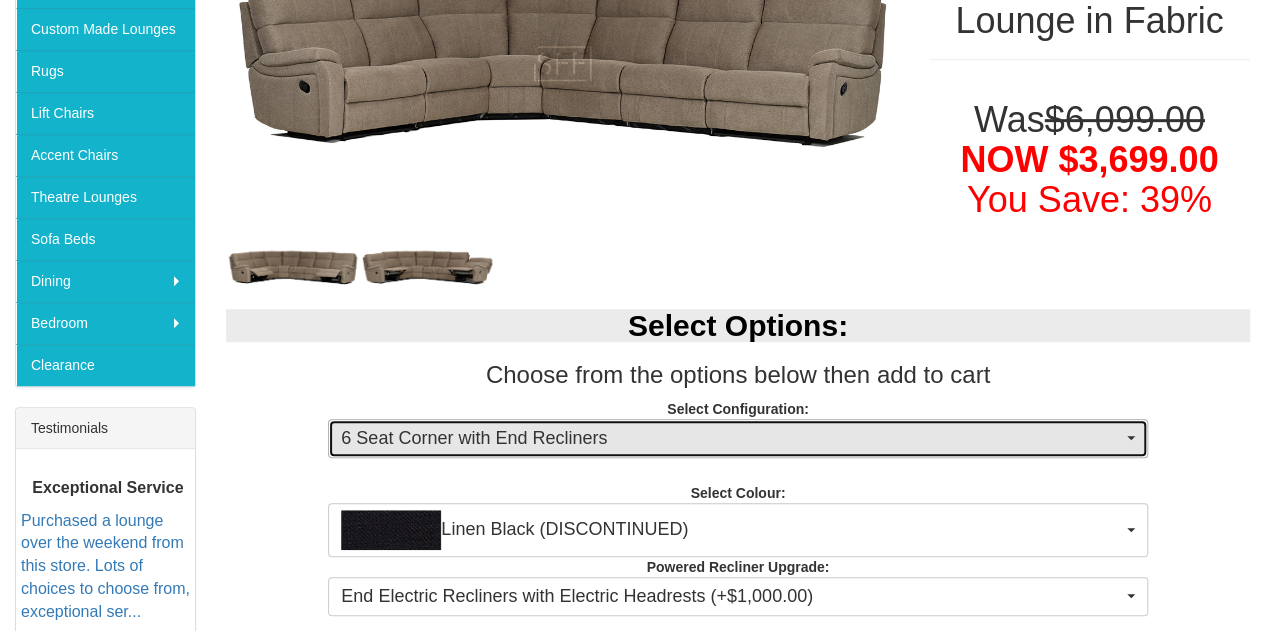 click at bounding box center (1131, 438) 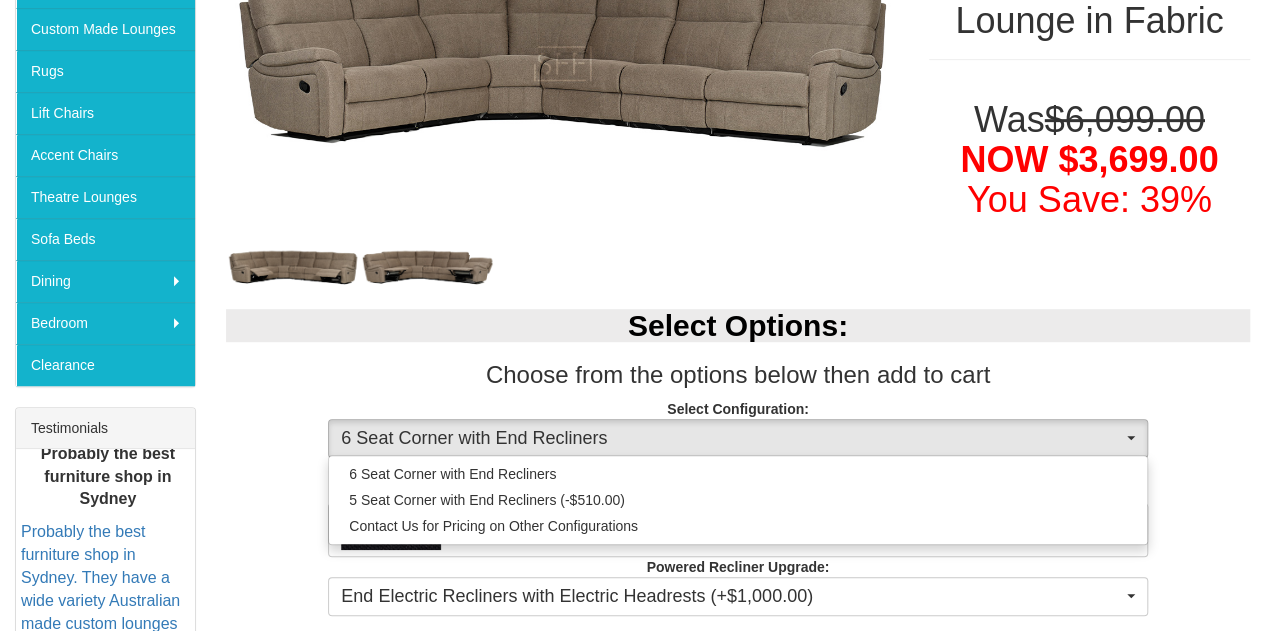 click on "Select Options:
Choose from the options below then add to cart
Select Configuration: 6 Seat Corner with End Recliners   6 Seat Corner with End Recliners 5 Seat Corner with End Recliners (-$510.00) Contact Us for Pricing on Other Configurations 6 Seat Corner with End Recliners 5 Seat Corner with End Recliners (-$510.00) Contact Us for Pricing on Other Configurations
Select Colour:  Linen Black (DISCONTINUED)    Linen Black (DISCONTINUED)  Fusion Pewter  Linen Natural (DISCONTINUED)  Linen Hessian (DISCONTINUED)  Fusion Marble  Fusion Sandstone  Fusion Steel  Fusion Walnut  Rhino Black  Rhino Bluestone  Rhino Chocolate  Rhino Cocoa  Rhino Espresso  Linen Charcoal  Rhino Lunar  Rhino Mink  Rhino Sandstone Linen Black (DISCONTINUED) Fusion Pewter Linen Natural (DISCONTINUED) Linen Hessian (DISCONTINUED) Fusion Marble Fusion Sandstone Fusion Steel Fusion Walnut Rhino Black Rhino Bluestone Rhino Chocolate Rhino Cocoa Rhino Espresso Linen Charcoal" at bounding box center (738, 459) 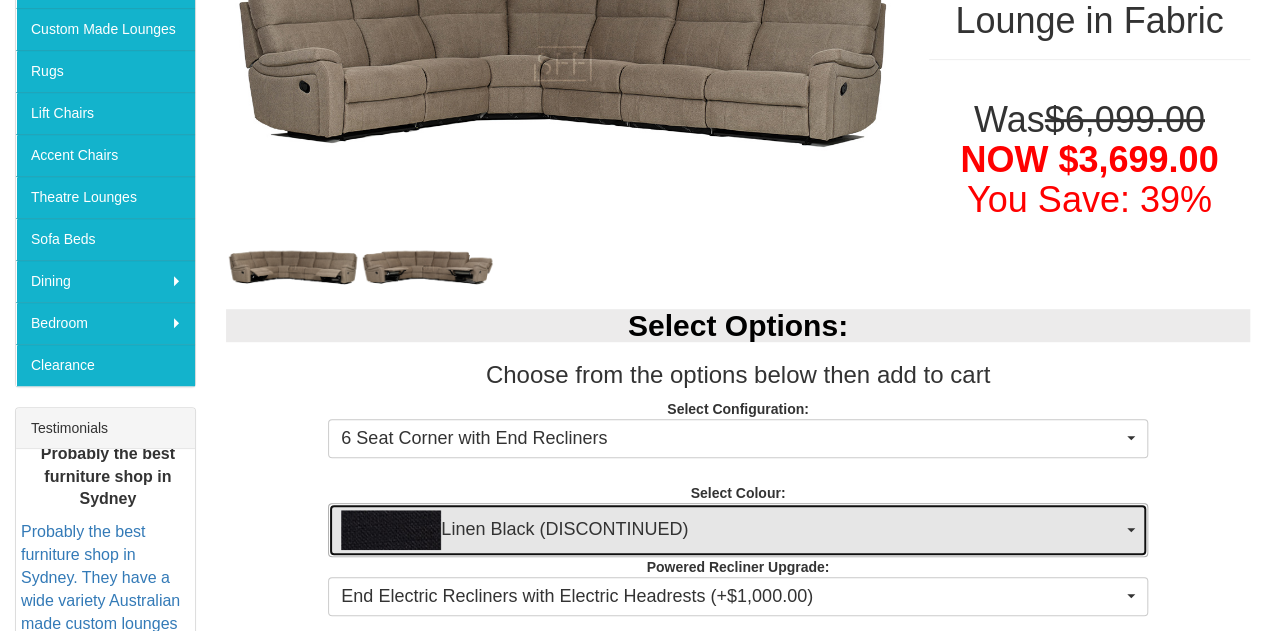 click on "Linen Black (DISCONTINUED)" at bounding box center [737, 530] 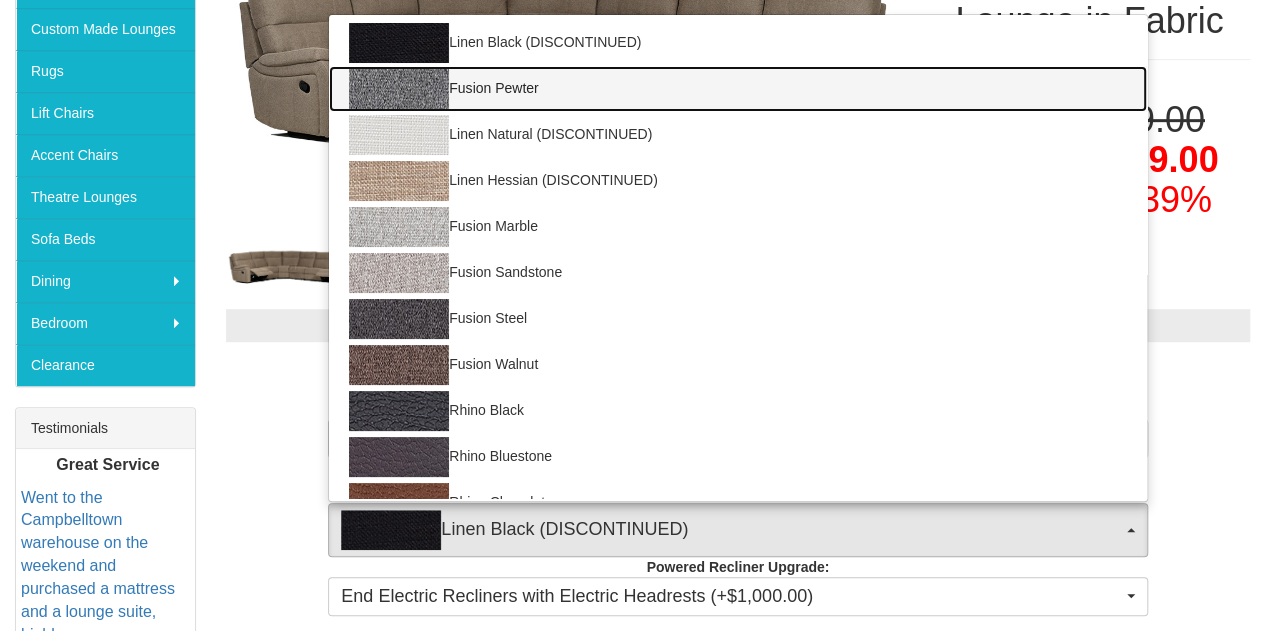 click at bounding box center (399, 89) 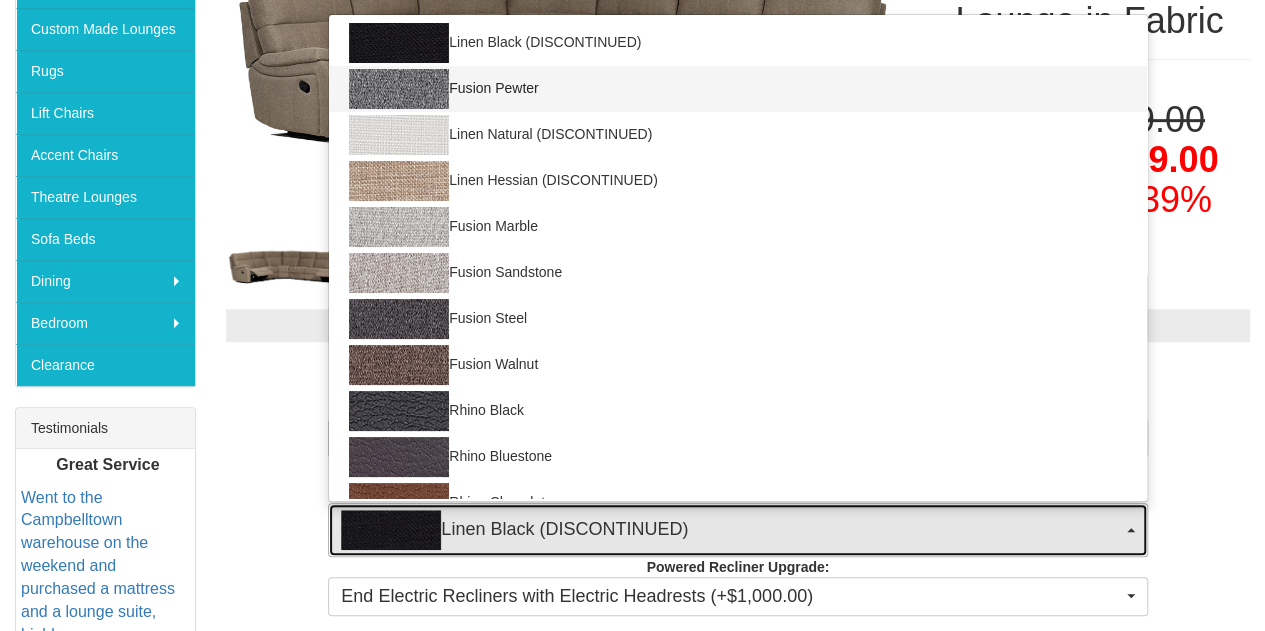 select on "1421" 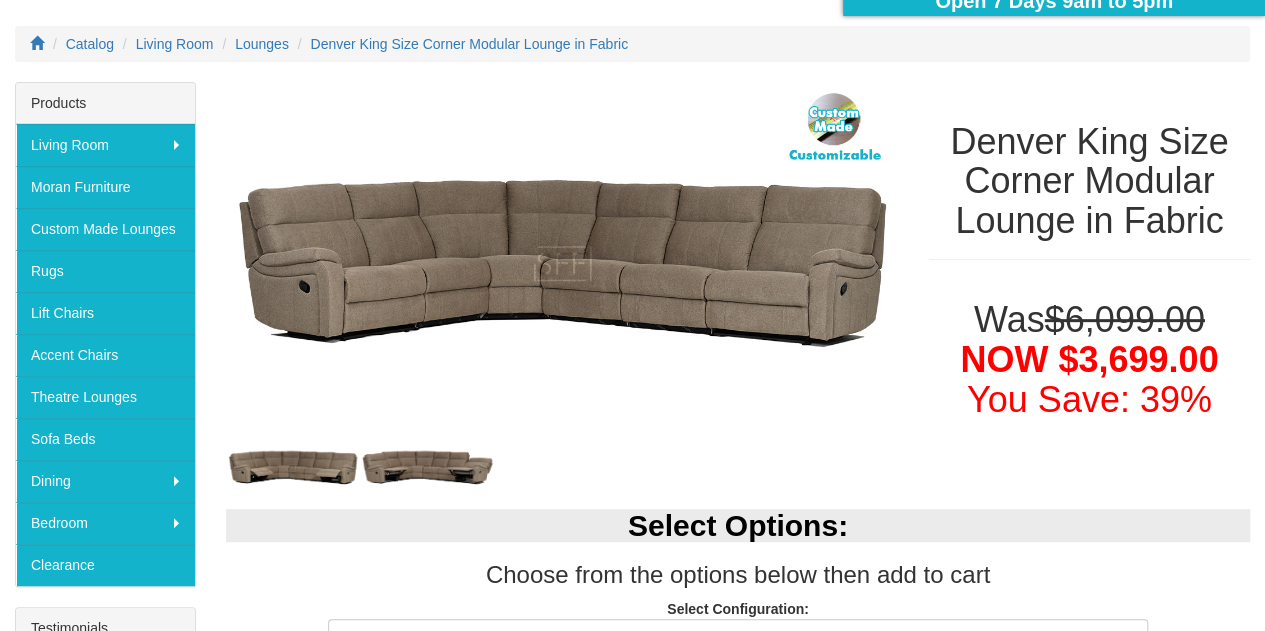 scroll, scrollTop: 239, scrollLeft: 0, axis: vertical 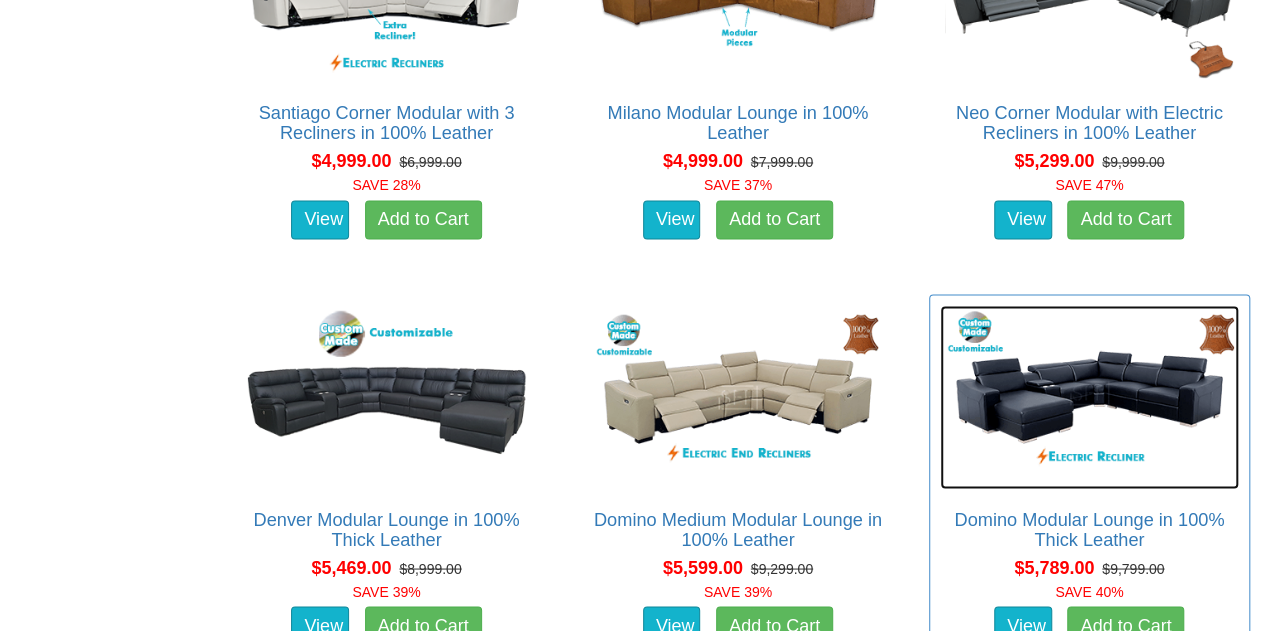 click at bounding box center (1089, 397) 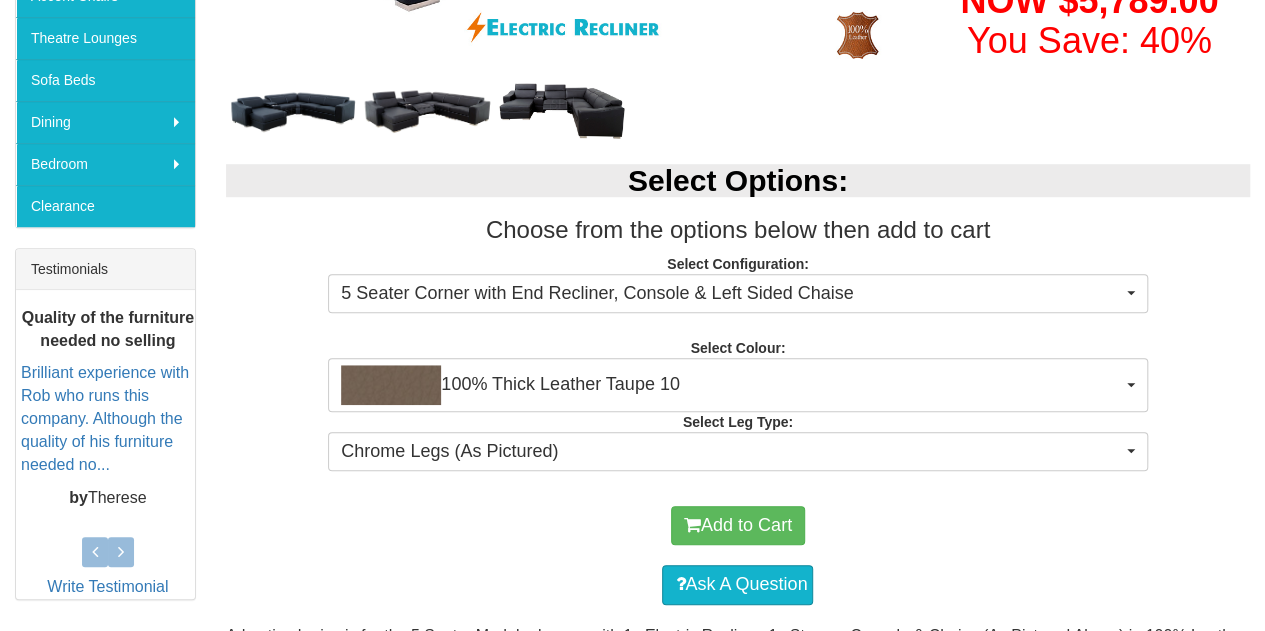 scroll, scrollTop: 606, scrollLeft: 0, axis: vertical 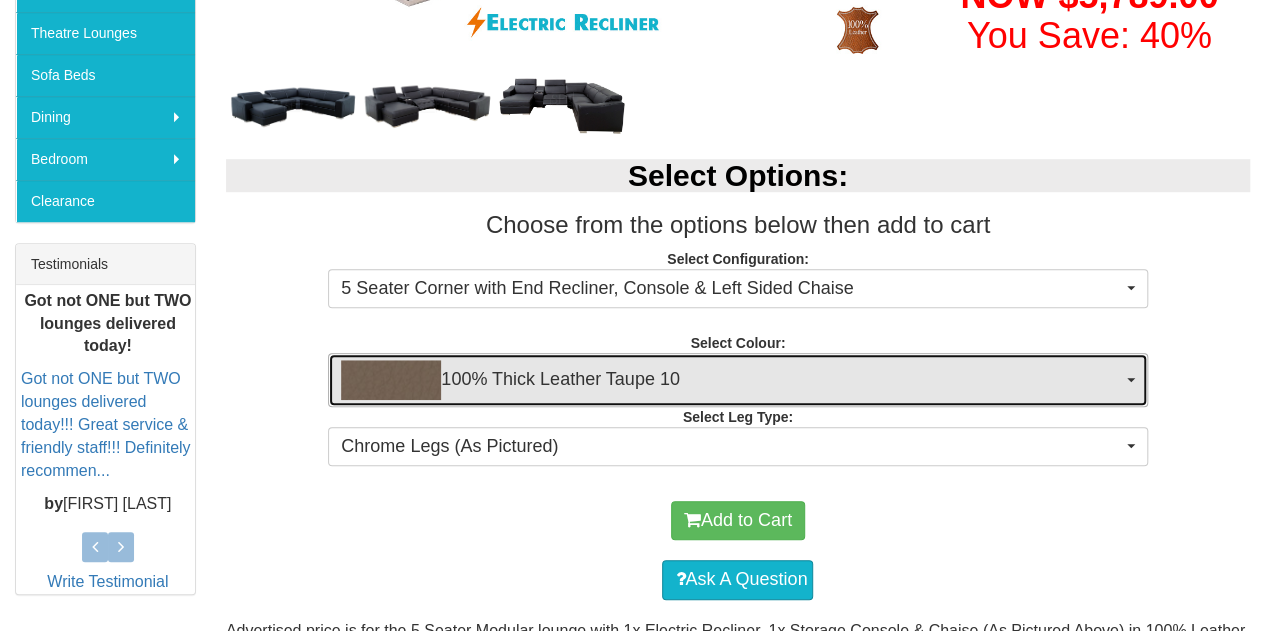 click on "100% Thick Leather Taupe 10" at bounding box center [737, 380] 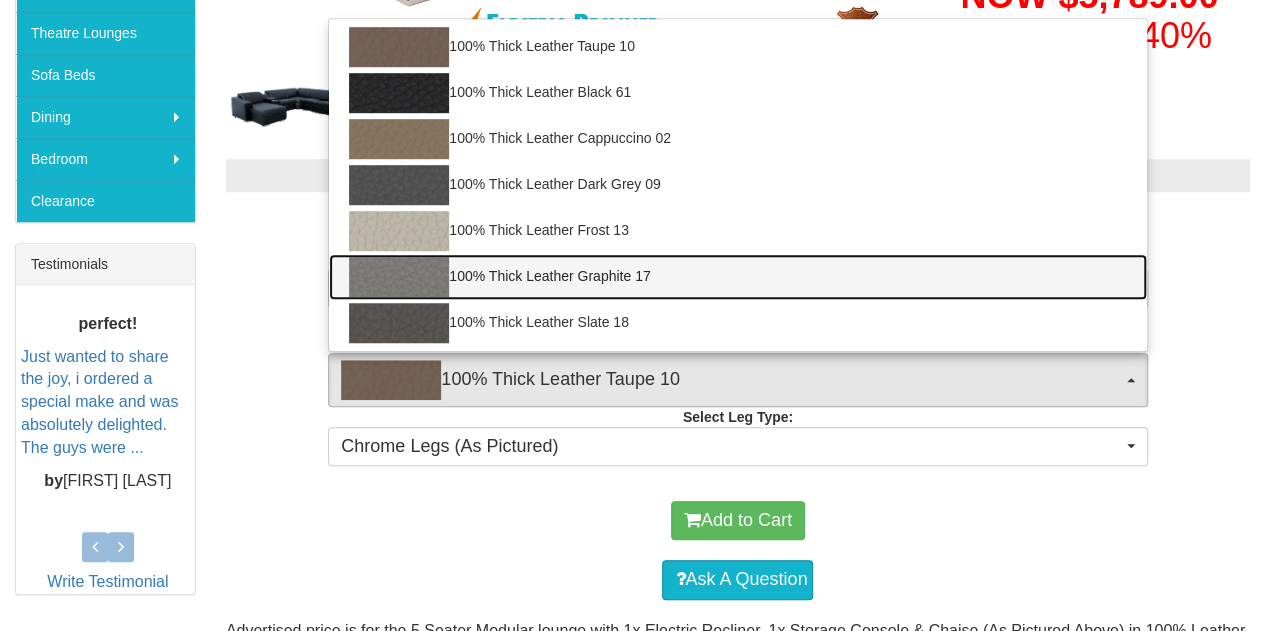 click on "100% Thick Leather Graphite 17" at bounding box center [737, 277] 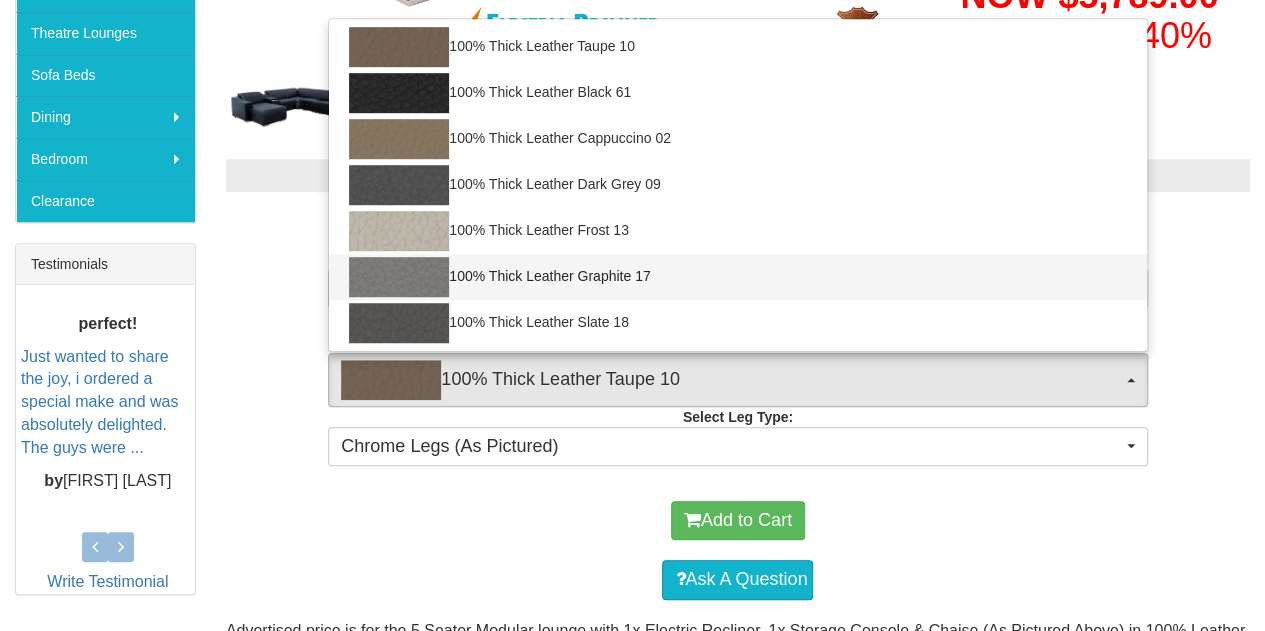 select on "1950" 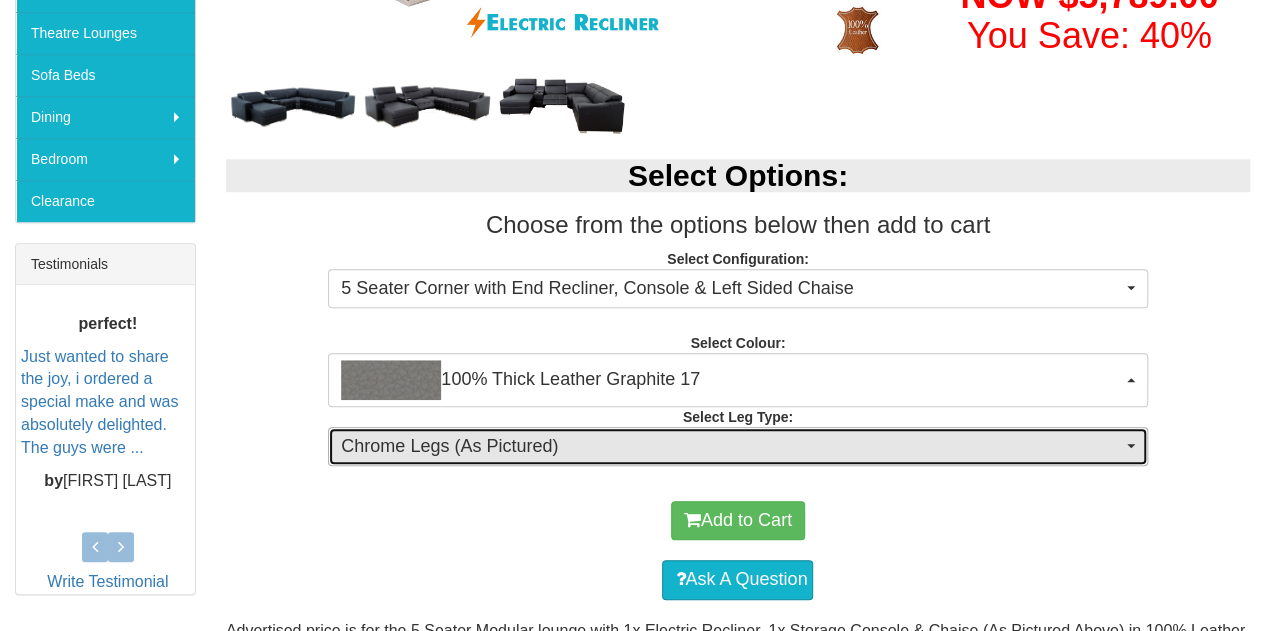 click at bounding box center (1131, 446) 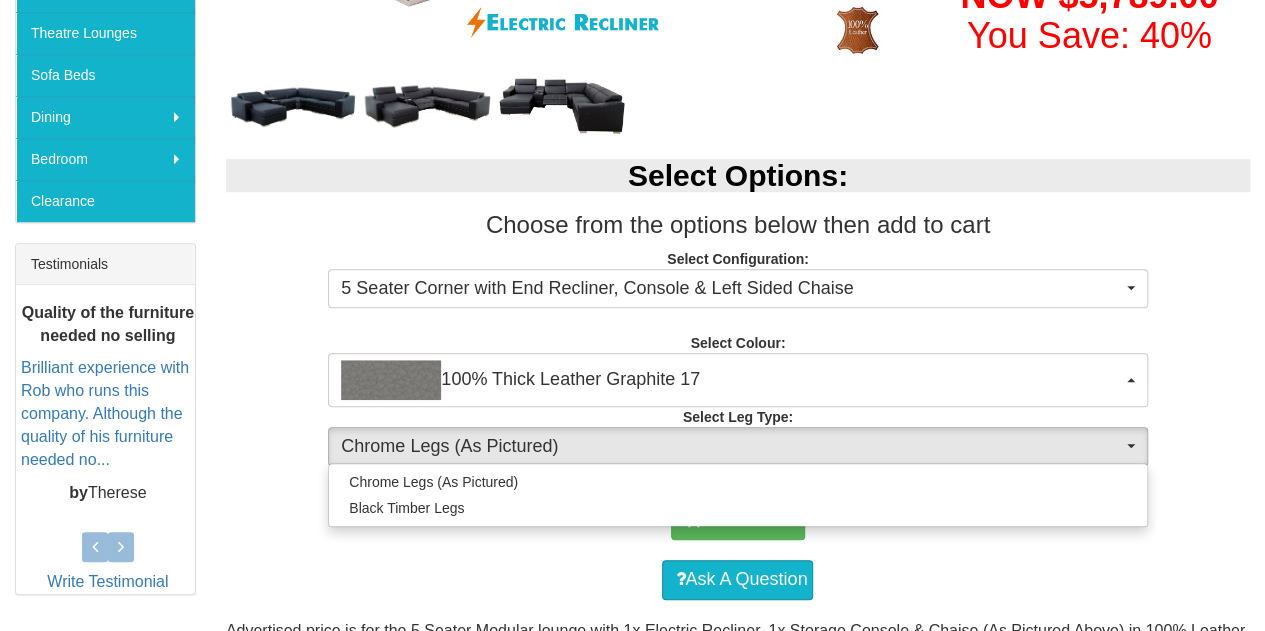 click on "Add to Cart
Ask A Question" at bounding box center [738, 550] 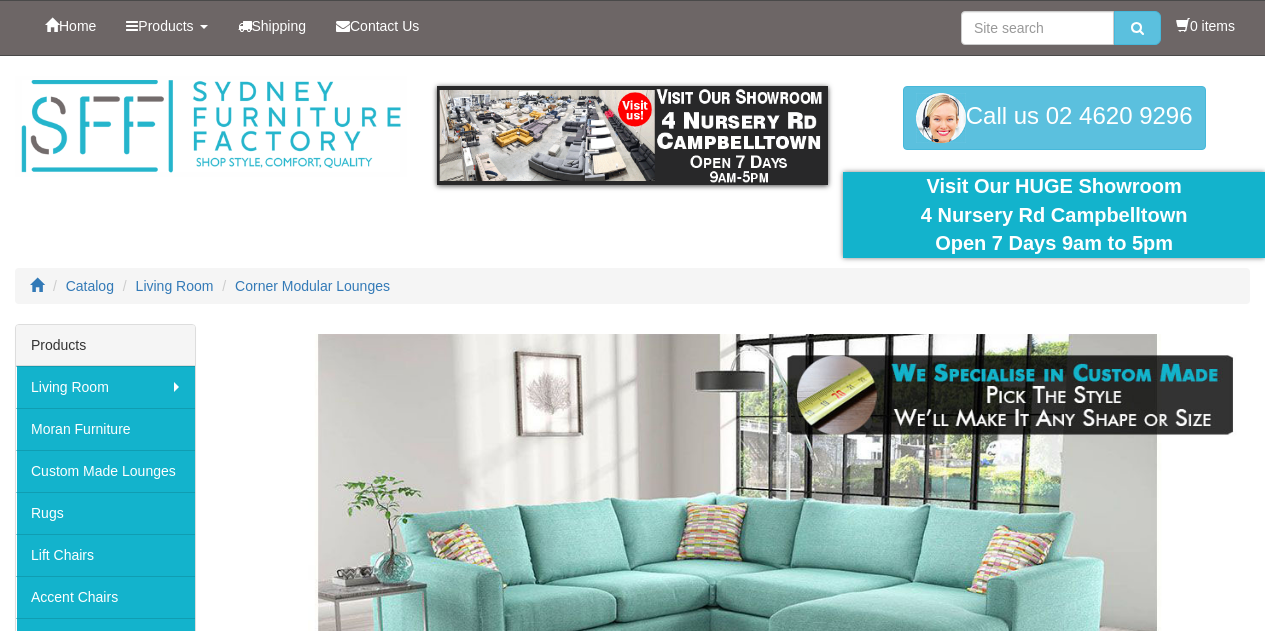 scroll, scrollTop: 5343, scrollLeft: 0, axis: vertical 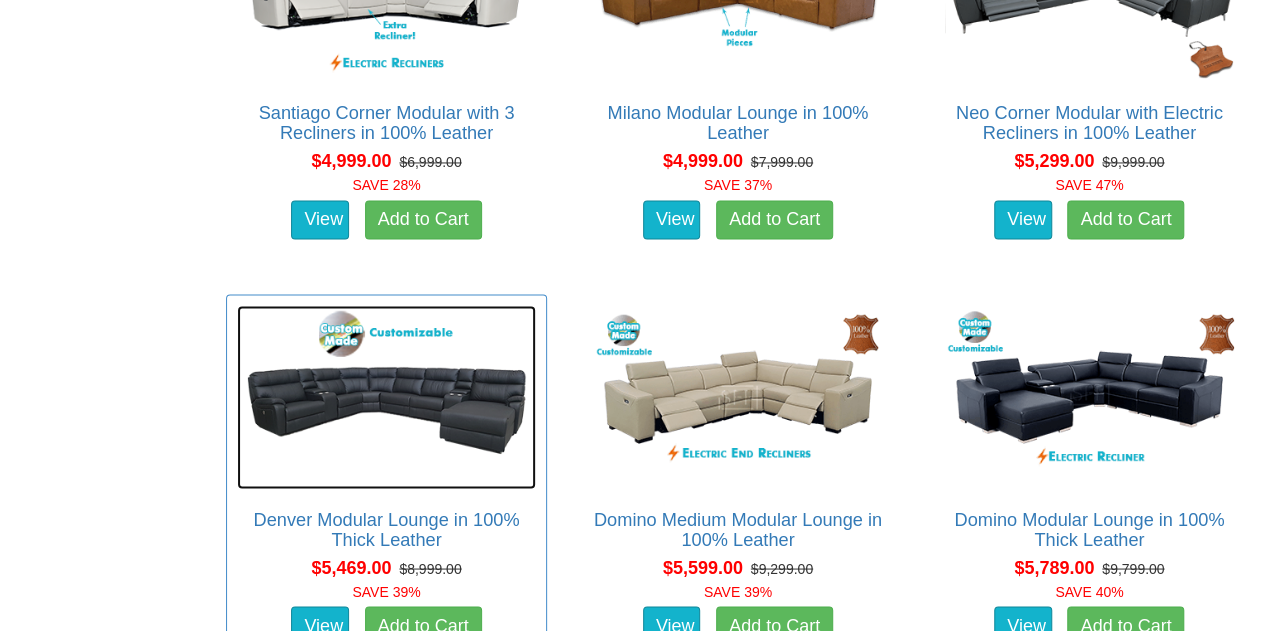 click at bounding box center [386, 397] 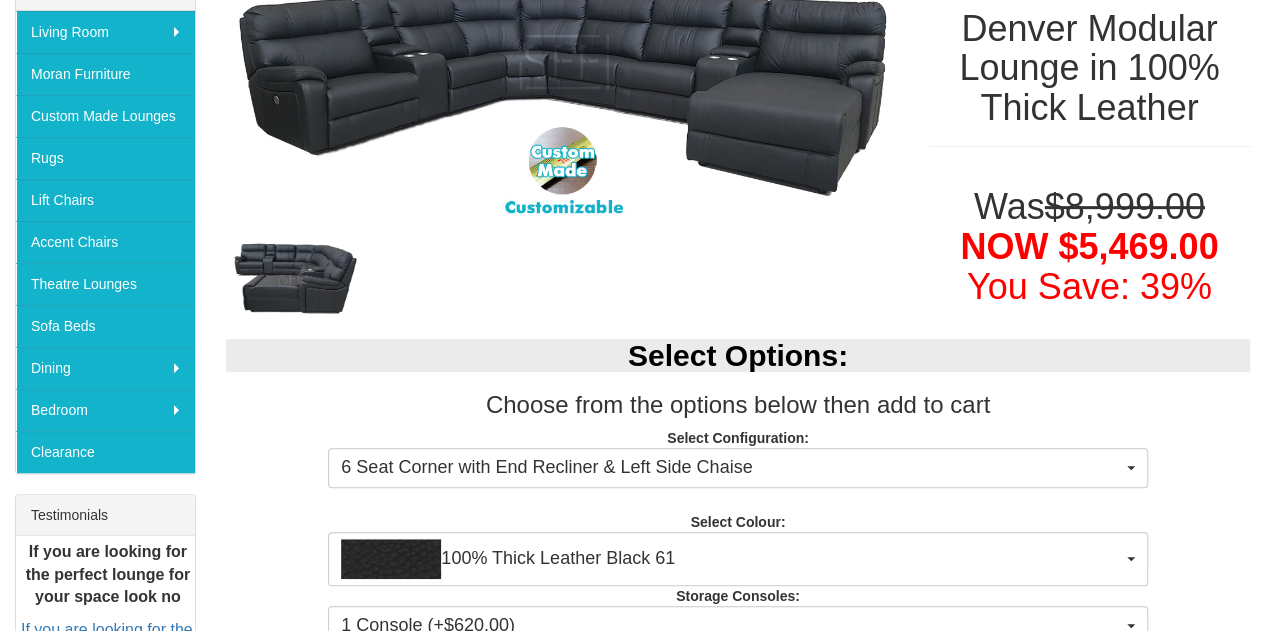 scroll, scrollTop: 356, scrollLeft: 0, axis: vertical 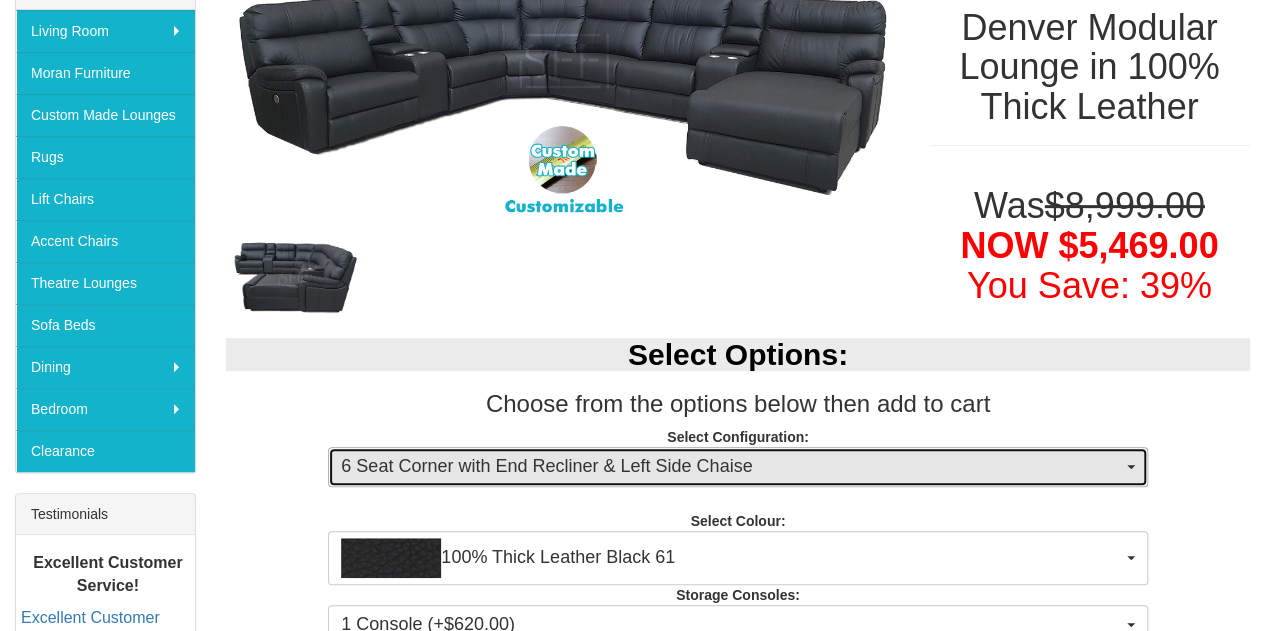 click at bounding box center [1131, 467] 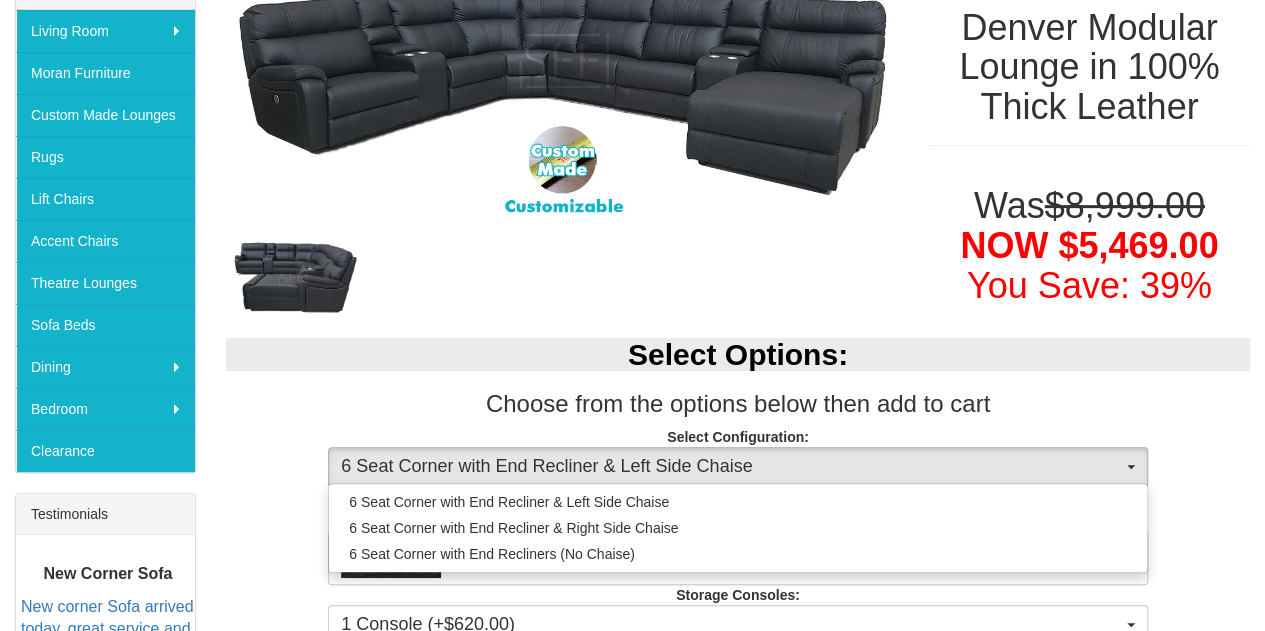 click on "Select Configuration: 6 Seat Corner with End Recliner & Left Side Chaise   6 Seat Corner with End Recliner & Left Side Chaise 6 Seat Corner with End Recliner & Right Side Chaise 6 Seat Corner with End Recliners (No Chaise) 6 Seat Corner with End Recliner & Left Side Chaise 6 Seat Corner with End Recliner & Right Side Chaise 6 Seat Corner with End Recliners (No Chaise)" at bounding box center (738, 454) 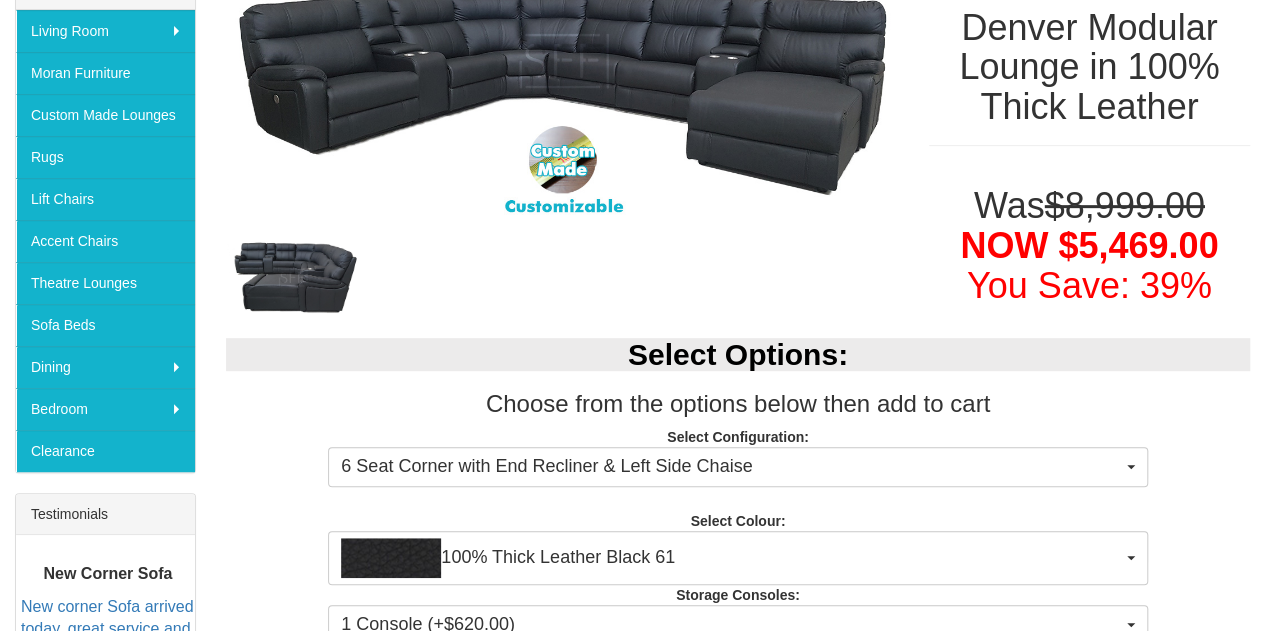 click on "Select Configuration: 6 Seat Corner with End Recliner & Left Side Chaise   6 Seat Corner with End Recliner & Left Side Chaise 6 Seat Corner with End Recliner & Right Side Chaise 6 Seat Corner with End Recliners (No Chaise) 6 Seat Corner with End Recliner & Left Side Chaise 6 Seat Corner with End Recliner & Right Side Chaise 6 Seat Corner with End Recliners (No Chaise)" at bounding box center (738, 454) 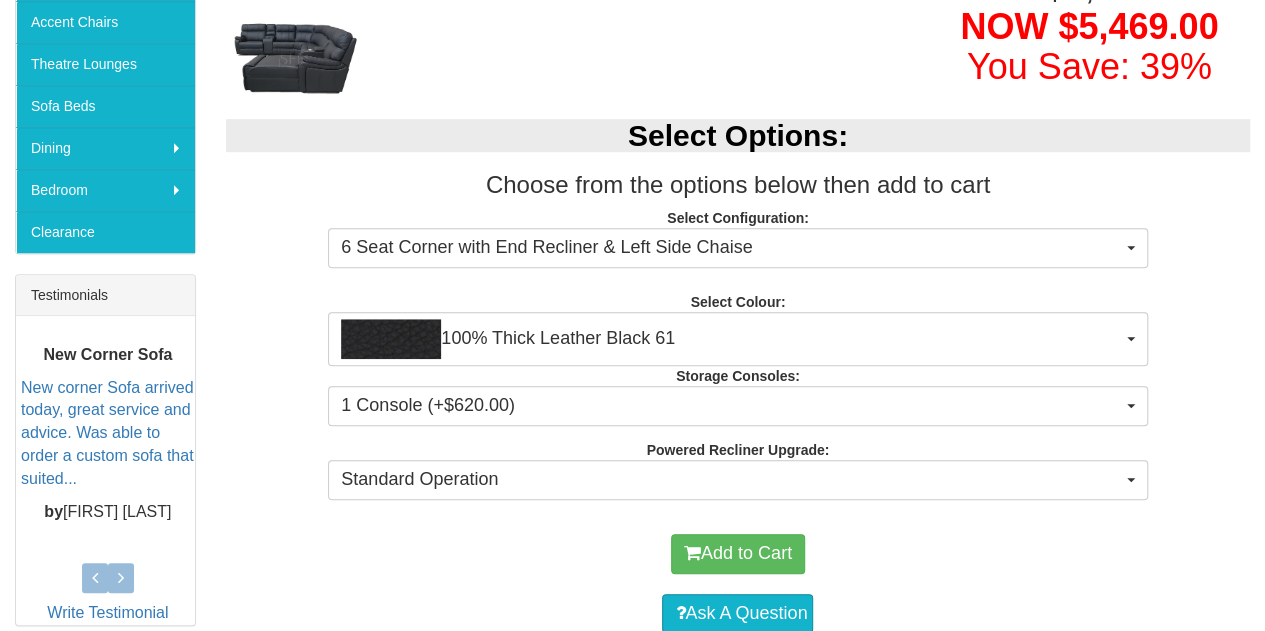 scroll, scrollTop: 577, scrollLeft: 0, axis: vertical 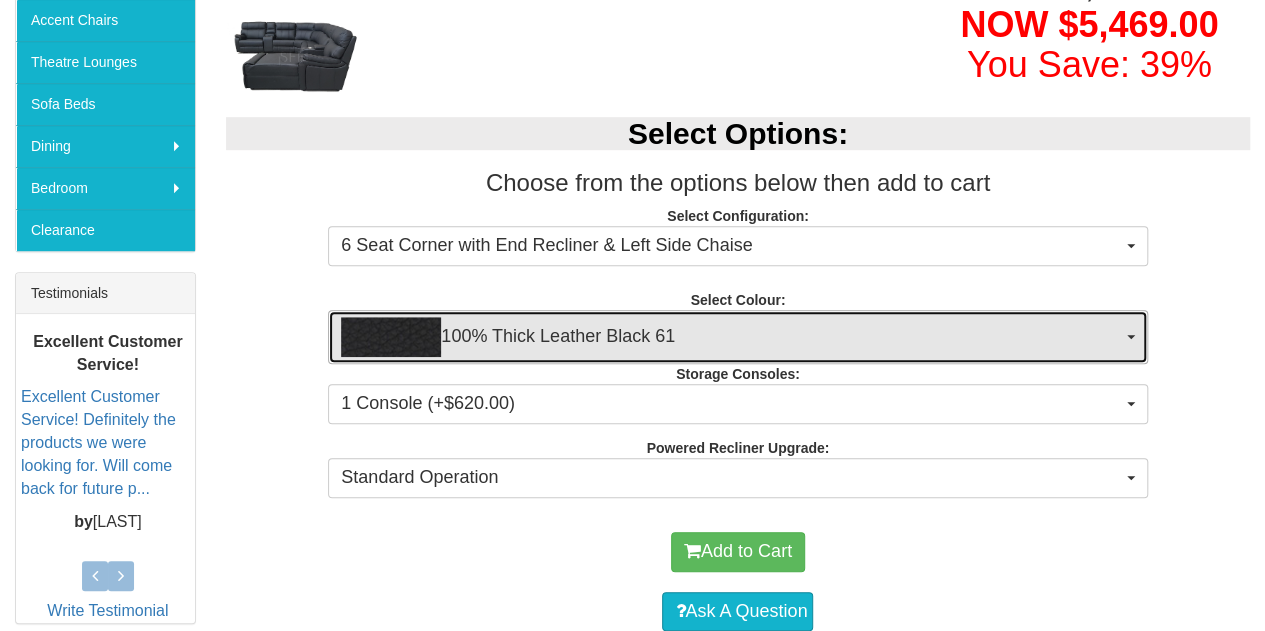 click on "100% Thick Leather Black 61" at bounding box center [737, 337] 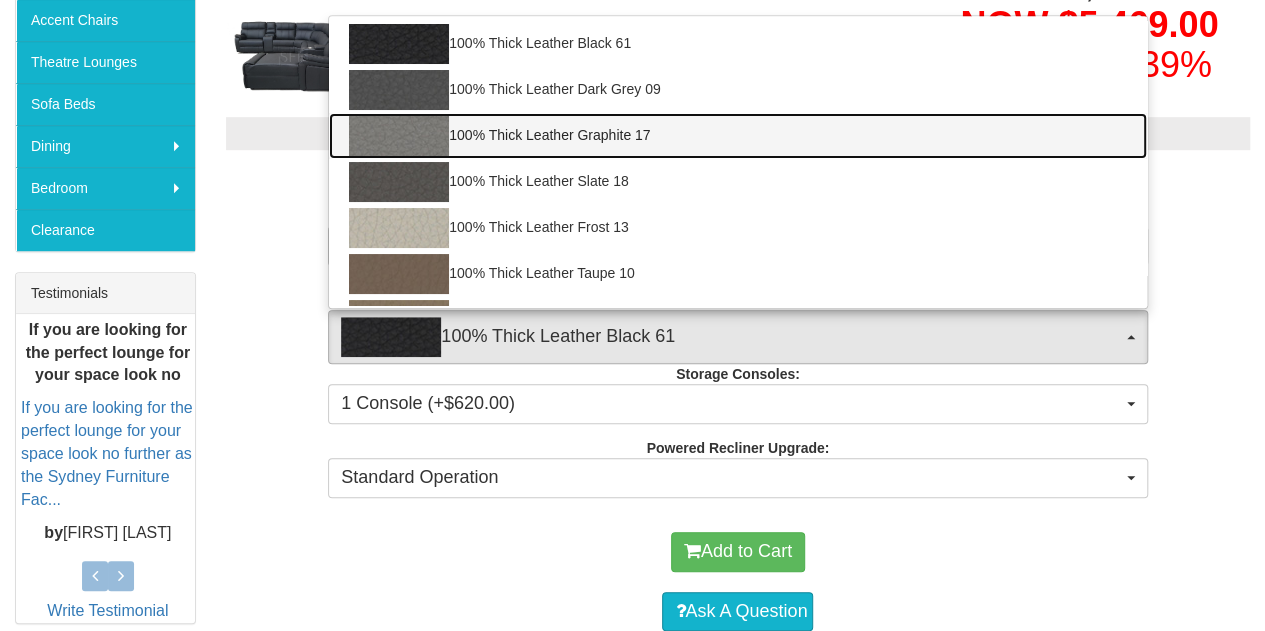 click at bounding box center (399, 136) 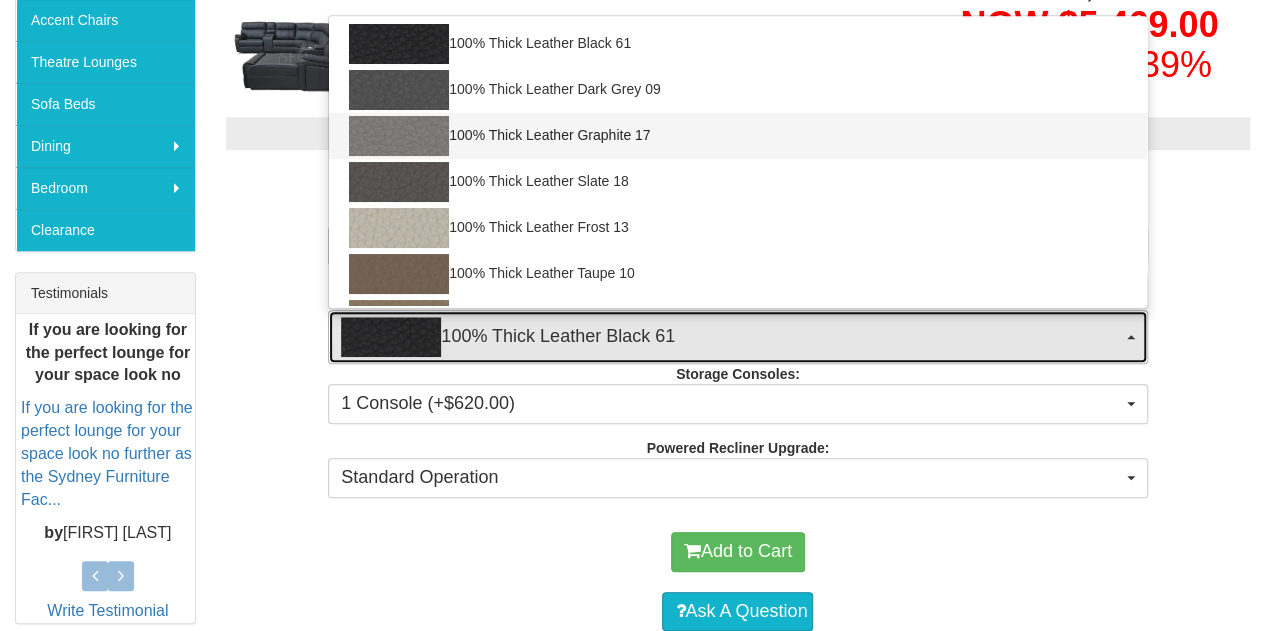 select on "1950" 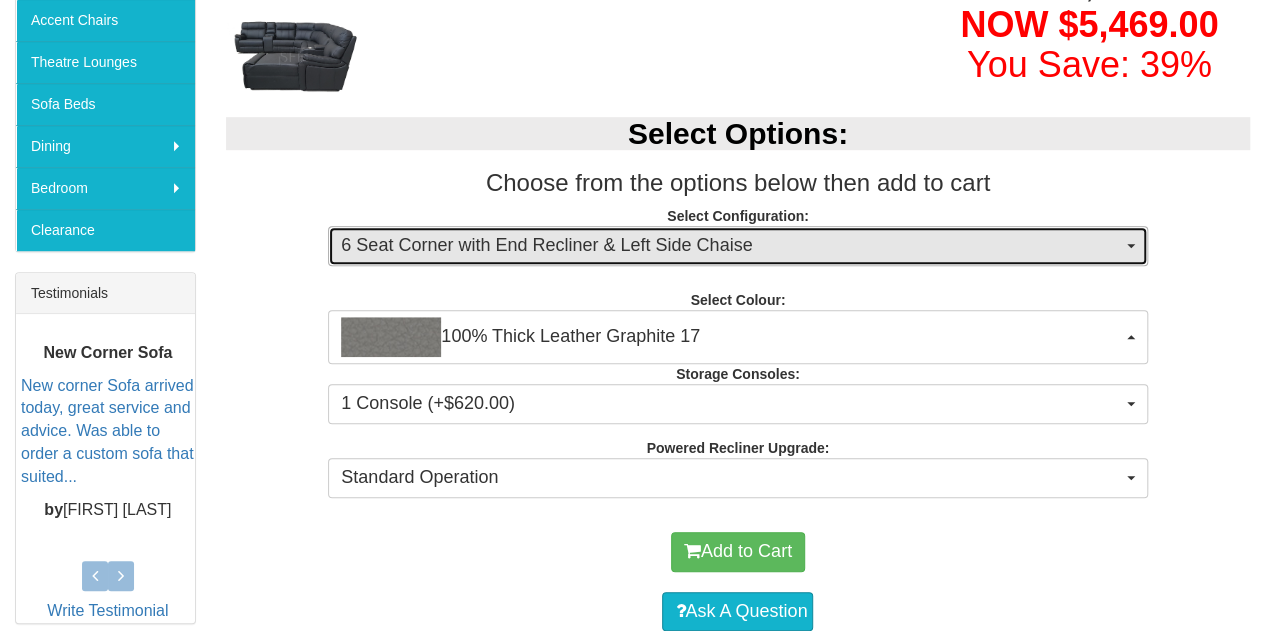 click at bounding box center [1131, 246] 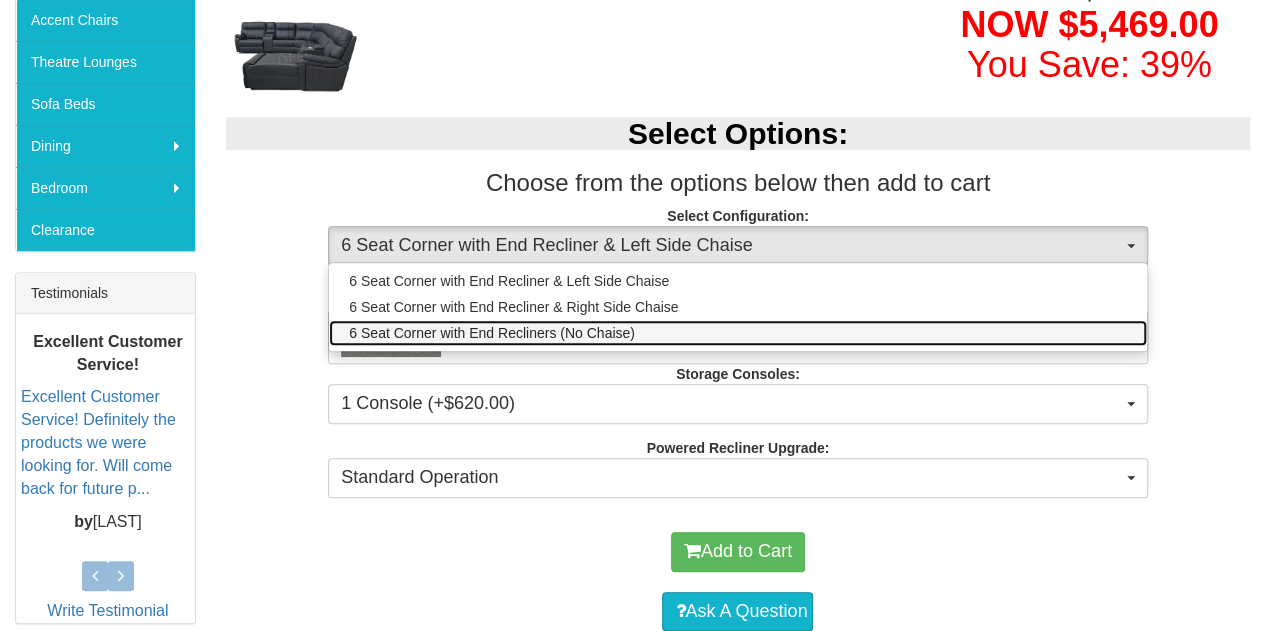 click on "6 Seat Corner with End Recliners (No Chaise)" at bounding box center (492, 333) 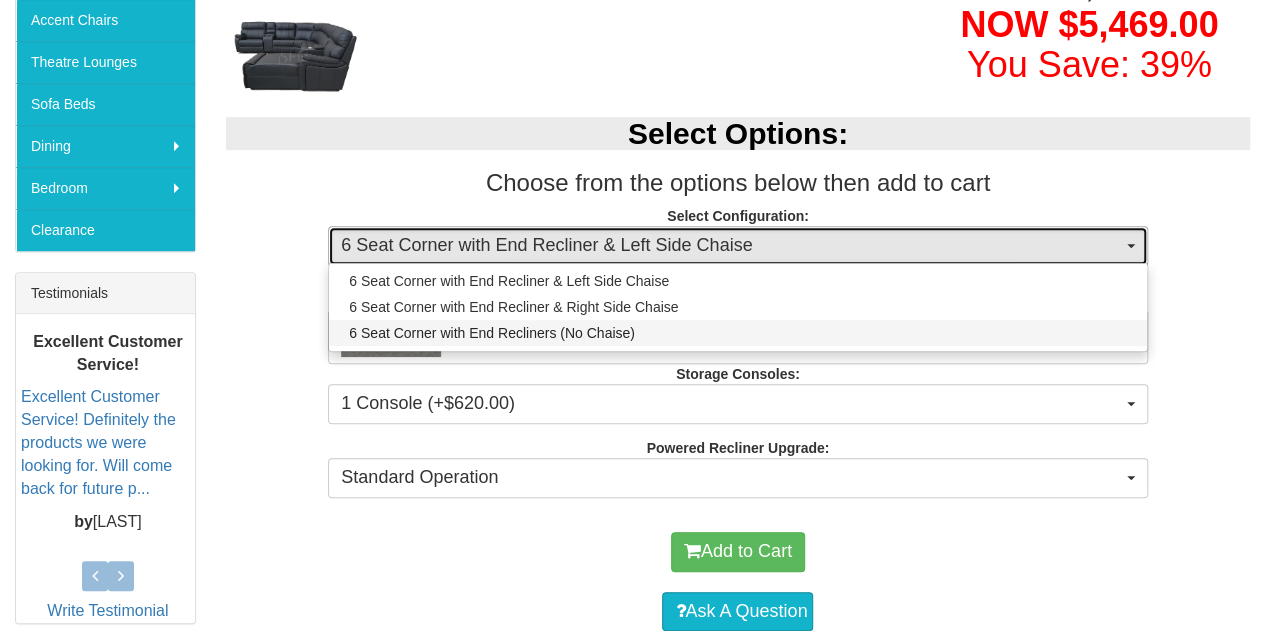select on "1473" 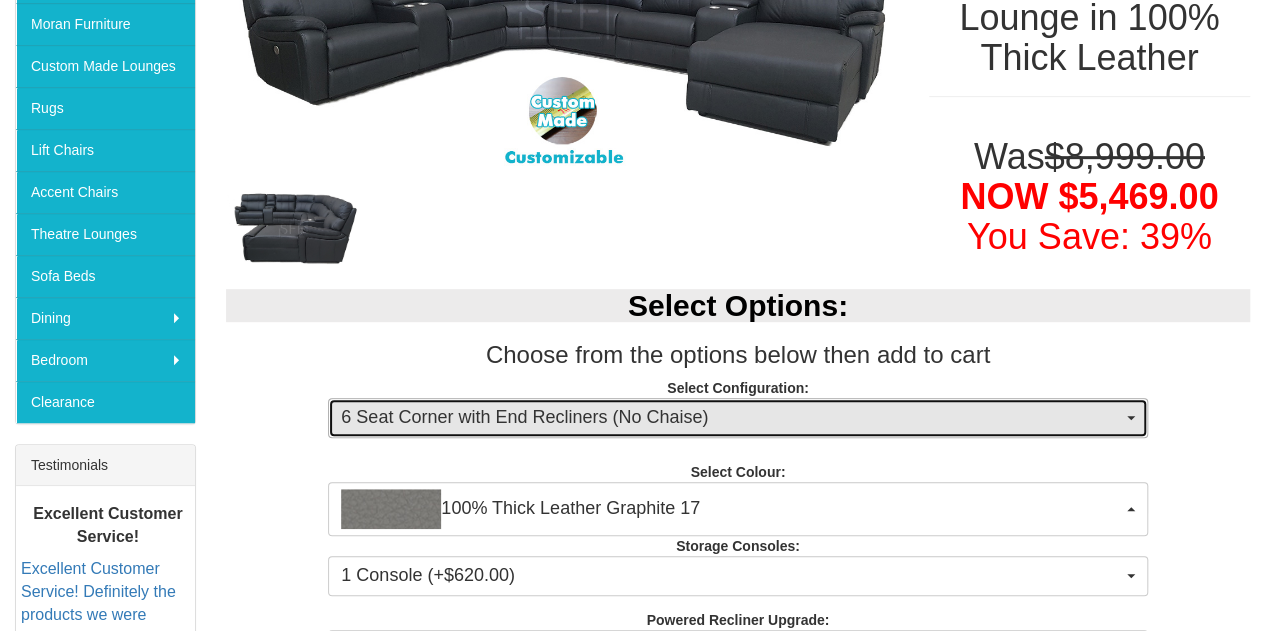 scroll, scrollTop: 412, scrollLeft: 0, axis: vertical 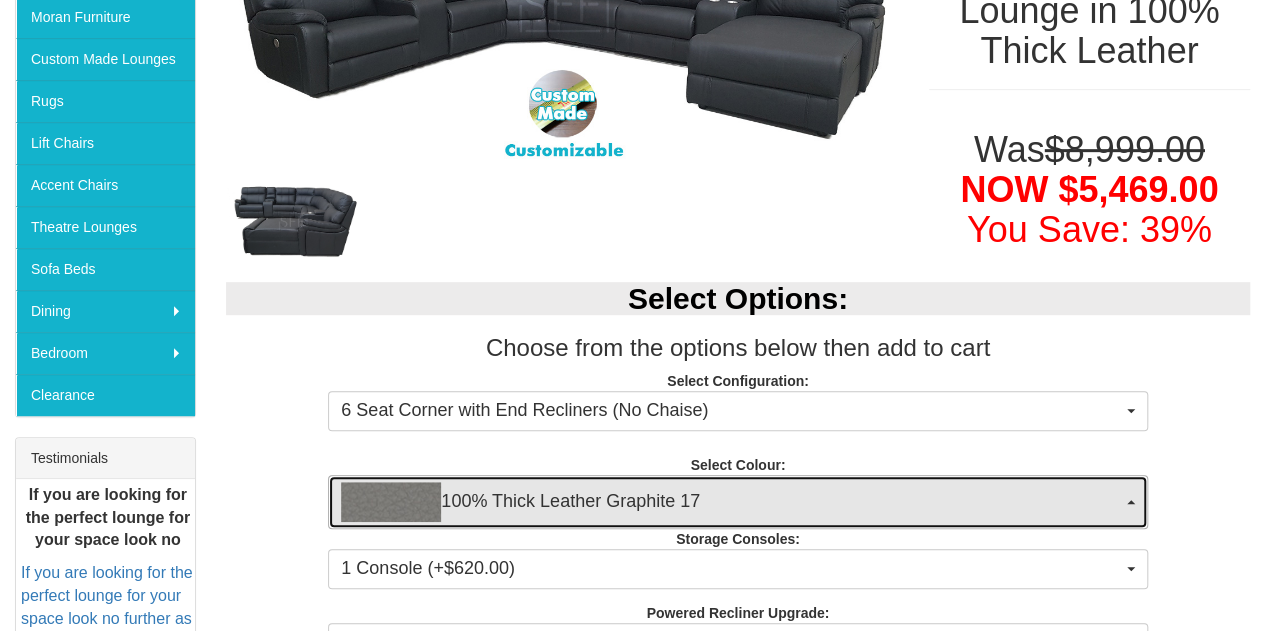 click at bounding box center (391, 502) 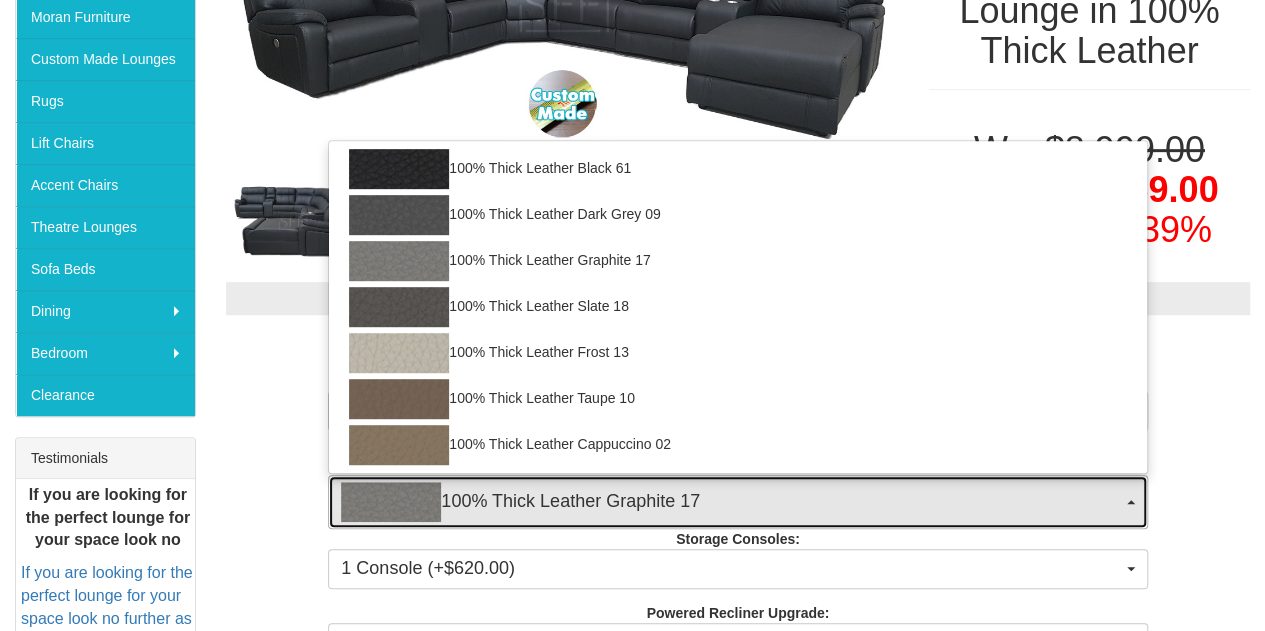 click at bounding box center [391, 502] 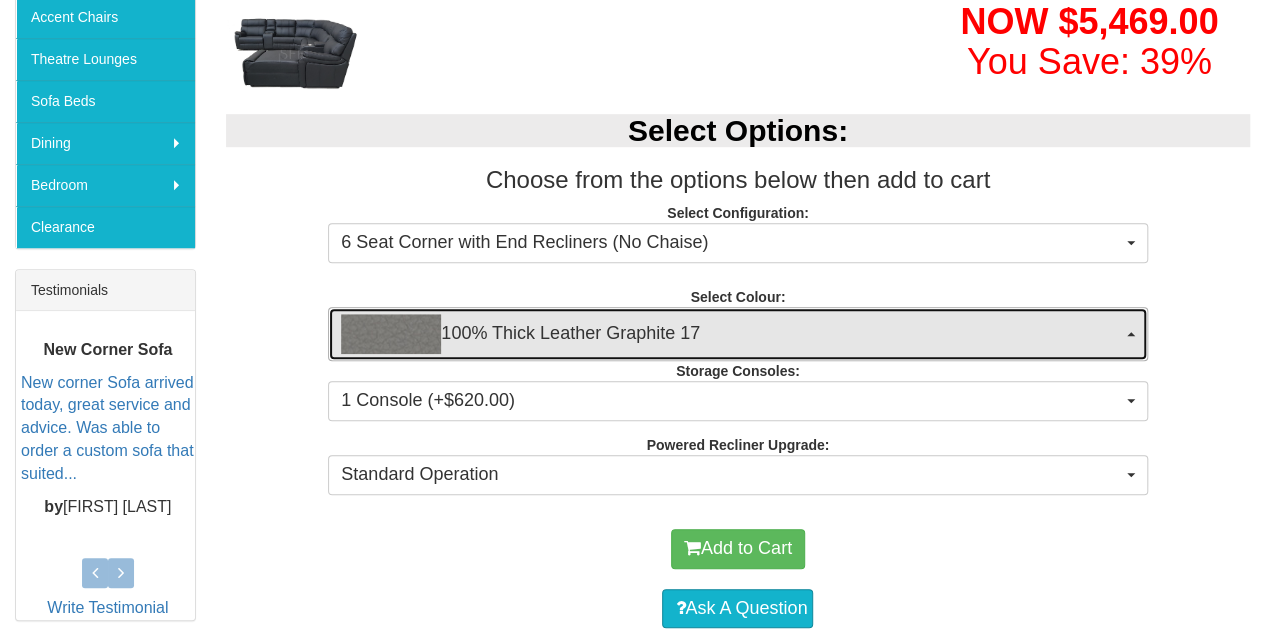 scroll, scrollTop: 585, scrollLeft: 0, axis: vertical 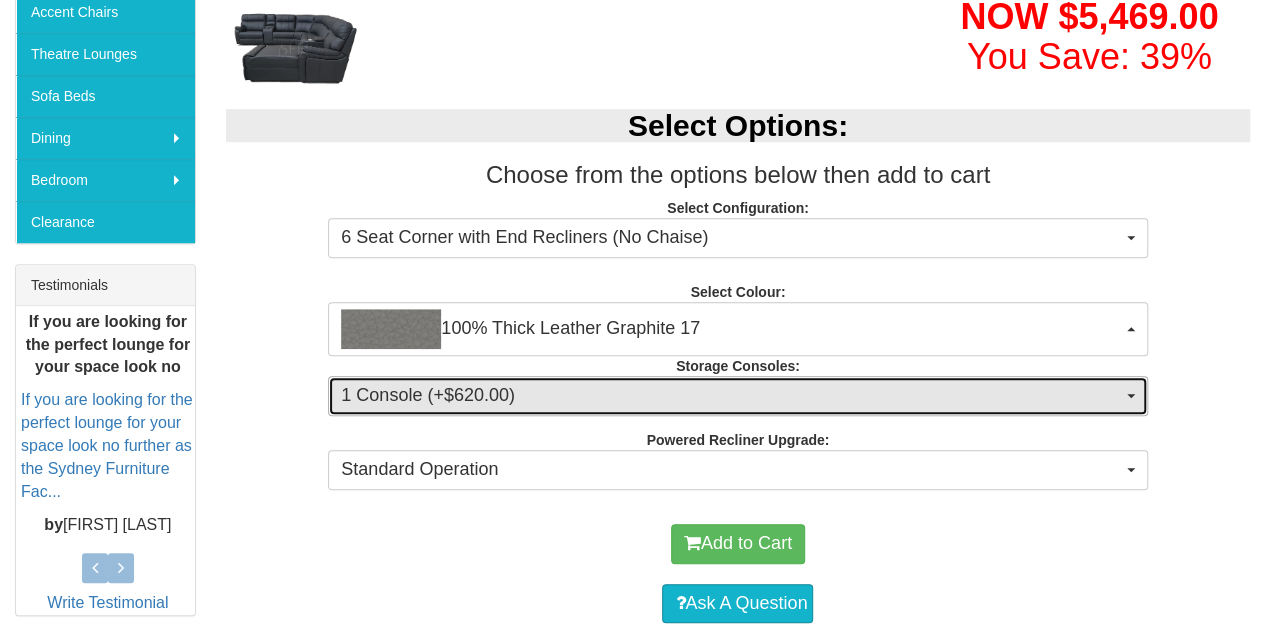 click on "1 Console (+$620.00)" at bounding box center (737, 396) 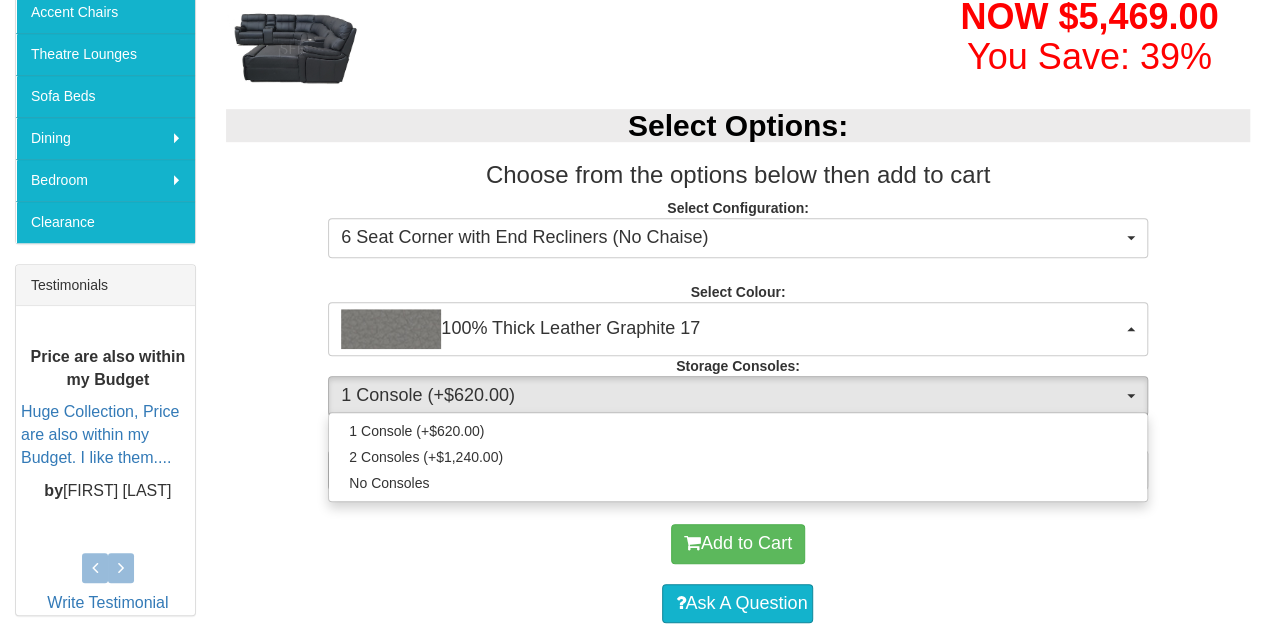 click on "Select Options:
Choose from the options below then add to cart
Select Configuration: 6 Seat Corner with End Recliners (No Chaise)   6 Seat Corner with End Recliner & Left Side Chaise 6 Seat Corner with End Recliner & Right Side Chaise 6 Seat Corner with End Recliners (No Chaise) 6 Seat Corner with End Recliner & Left Side Chaise 6 Seat Corner with End Recliner & Right Side Chaise 6 Seat Corner with End Recliners (No Chaise)
Select Colour:  100% Thick Leather Graphite 17    100% Thick Leather Black 61  100% Thick Leather Dark Grey 09  100% Thick Leather Graphite 17  100% Thick Leather Slate 18  100% Thick Leather Frost 13  100% Thick Leather Taupe 10  100% Thick Leather Cappuccino 02 100% Thick Leather Black 61 100% Thick Leather Dark Grey 09 100% Thick Leather Graphite 17 100% Thick Leather Slate 18 100% Thick Leather Frost 13 100% Thick Leather Taupe 10 100% Thick Leather Cappuccino 02
Storage Consoles: 1 Console (+$620.00)   No Consoles" at bounding box center (738, 296) 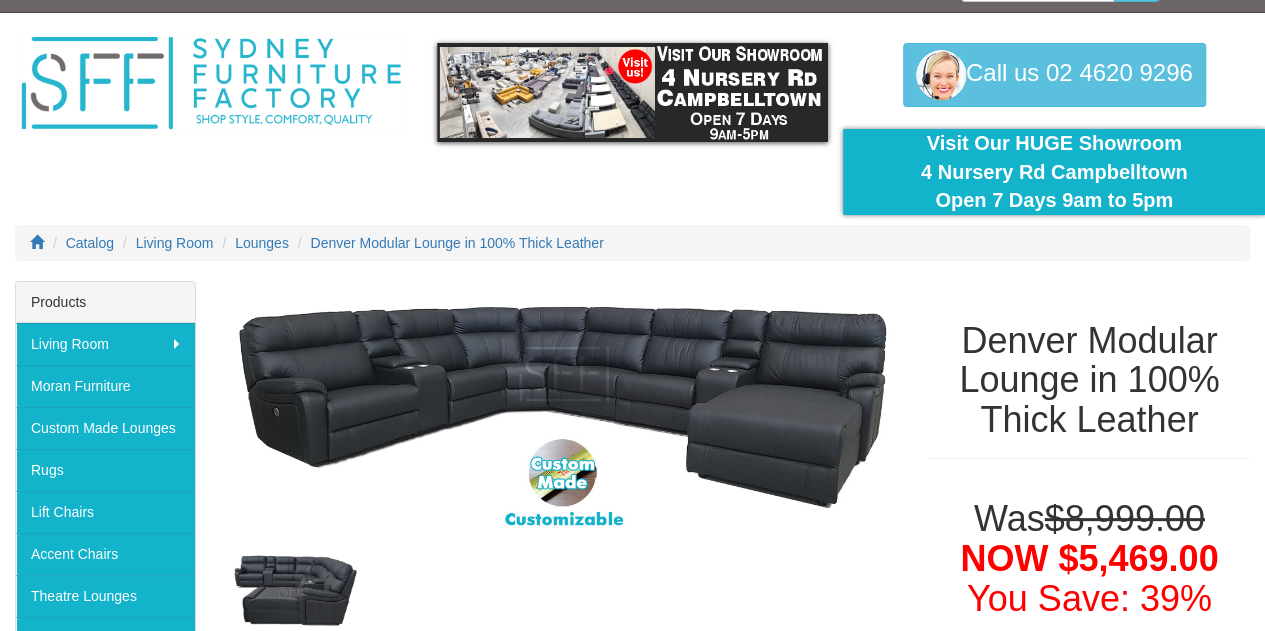 scroll, scrollTop: 0, scrollLeft: 0, axis: both 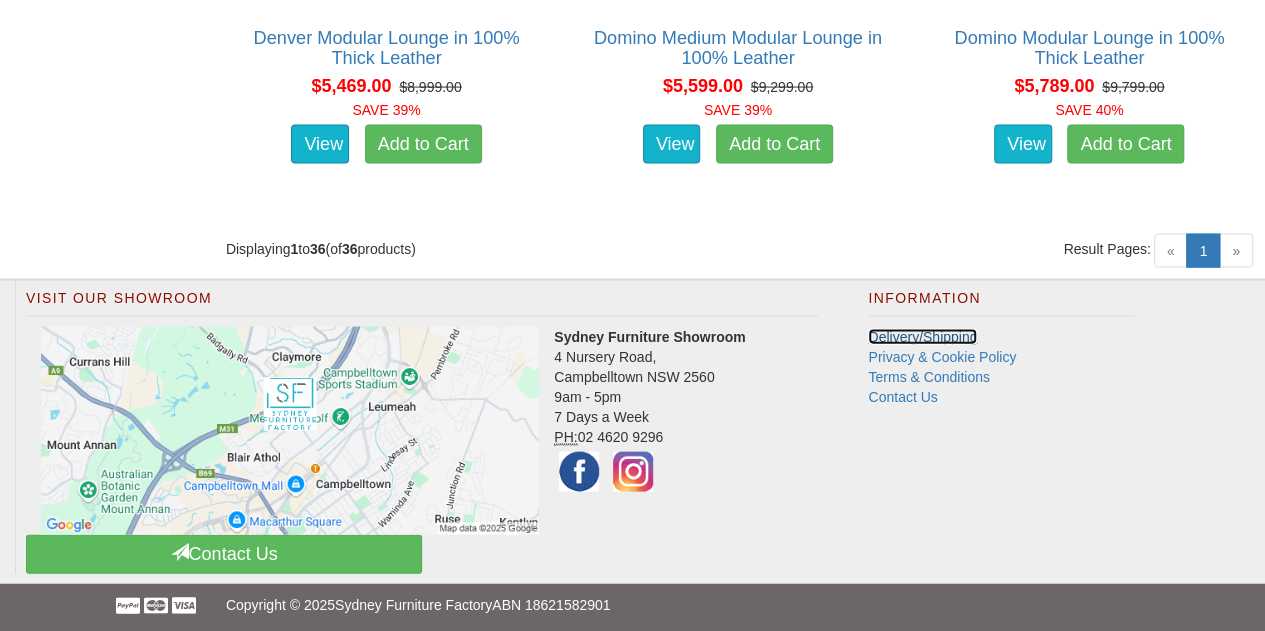 click on "Delivery/Shipping" at bounding box center [922, 337] 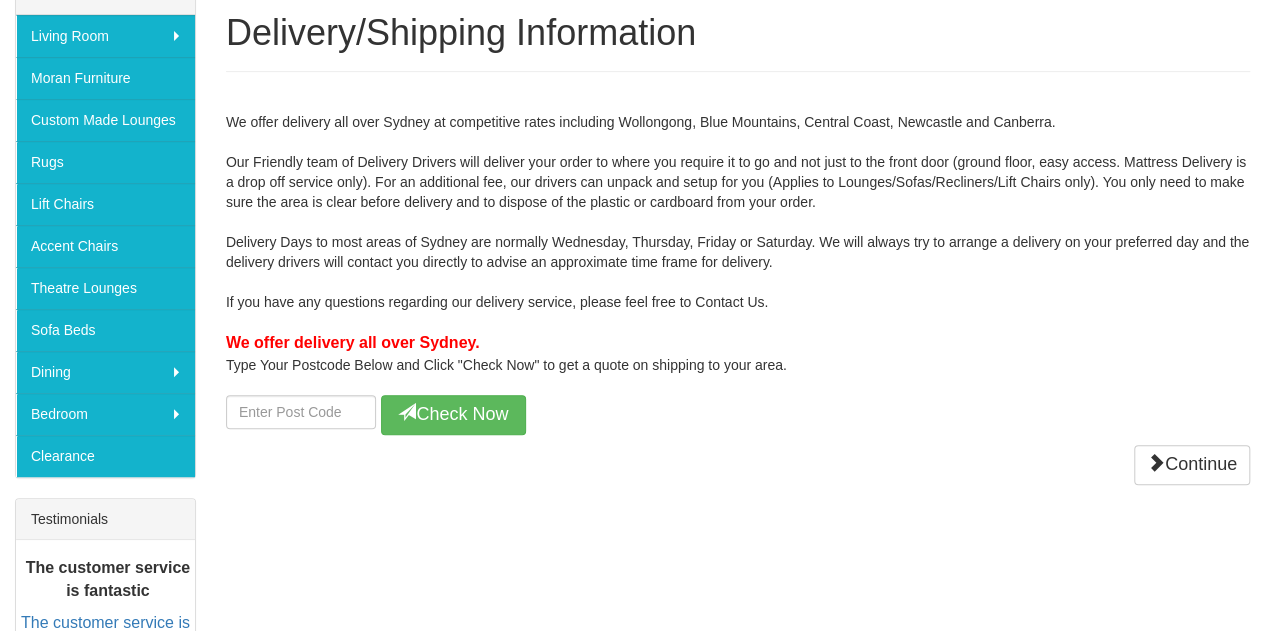scroll, scrollTop: 356, scrollLeft: 0, axis: vertical 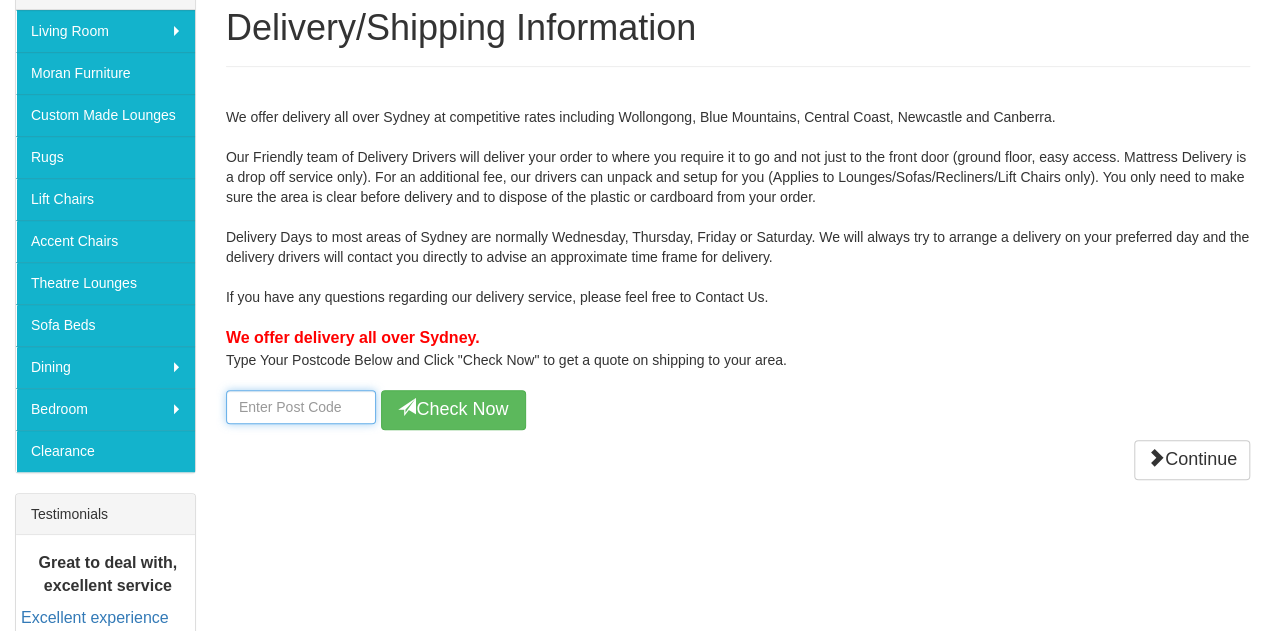 click at bounding box center [301, 407] 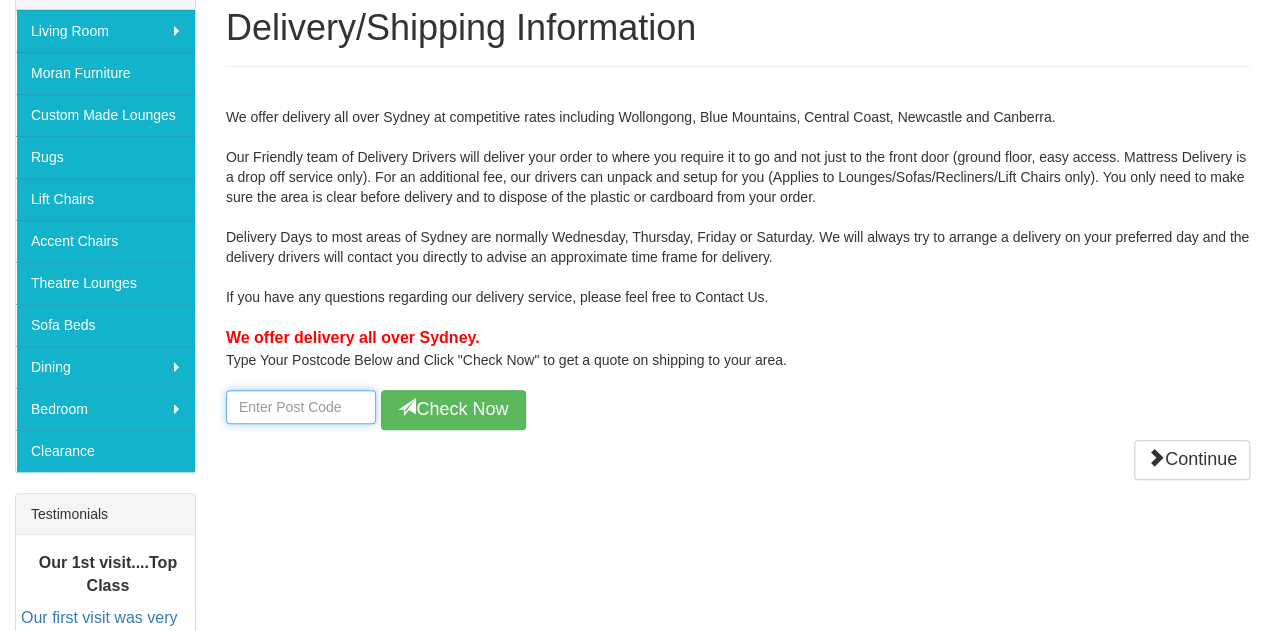 type on "2233" 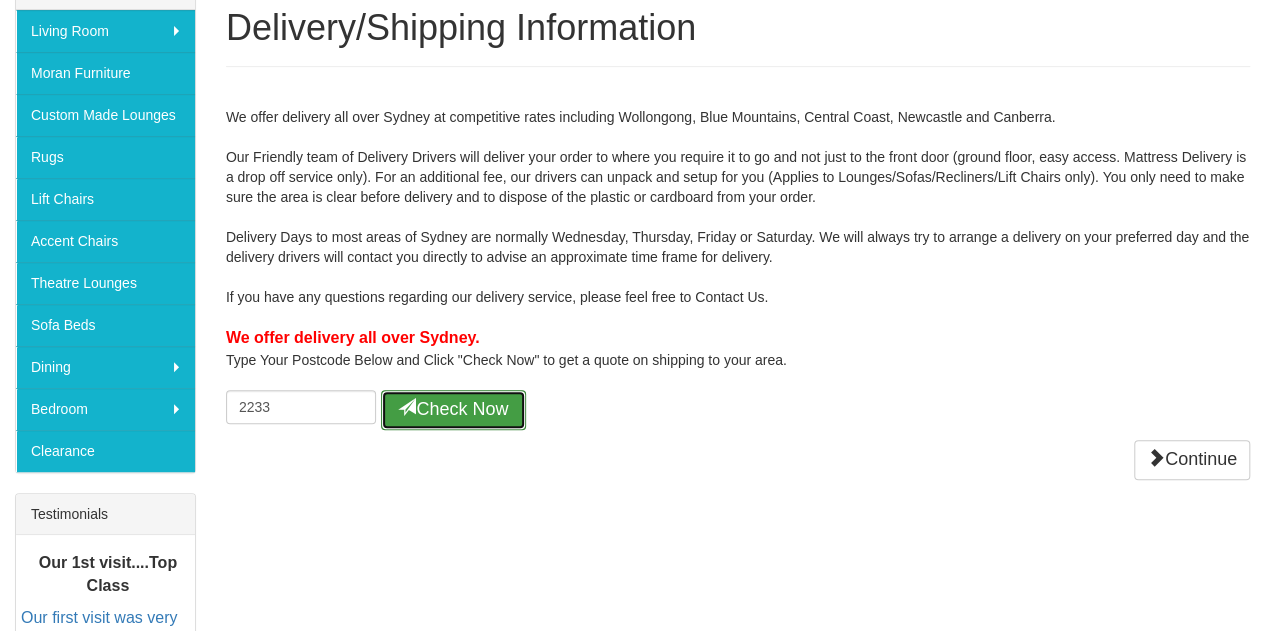 click on "Check Now" at bounding box center [453, 410] 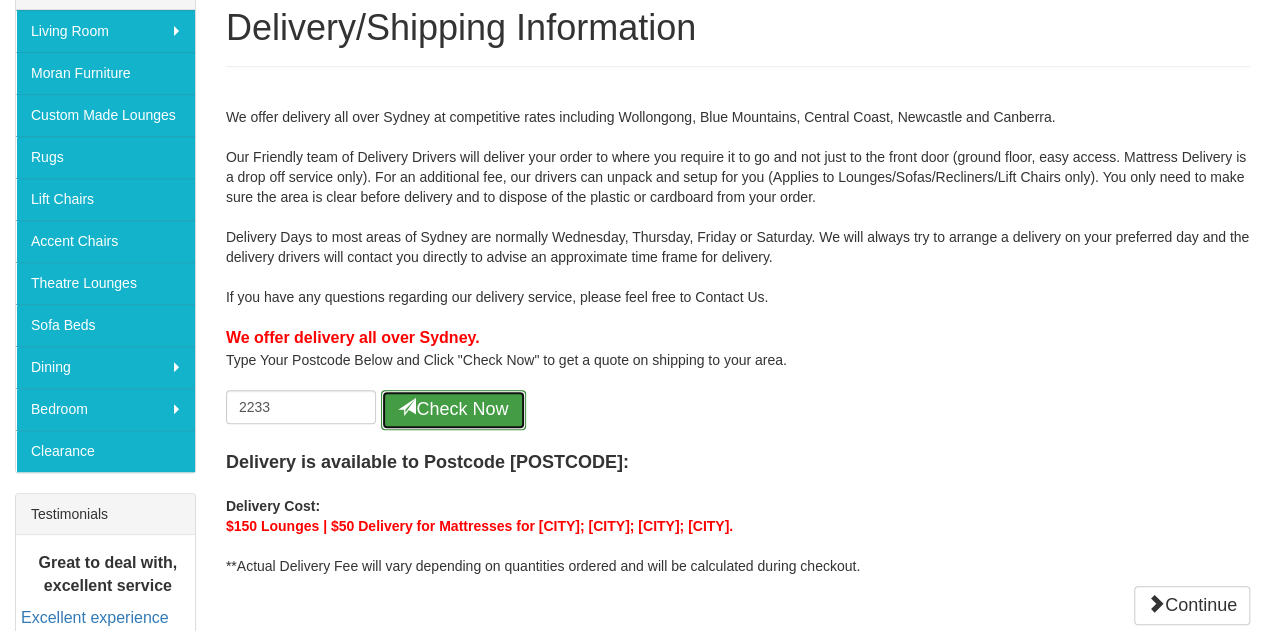 click on "Check Now" at bounding box center [453, 410] 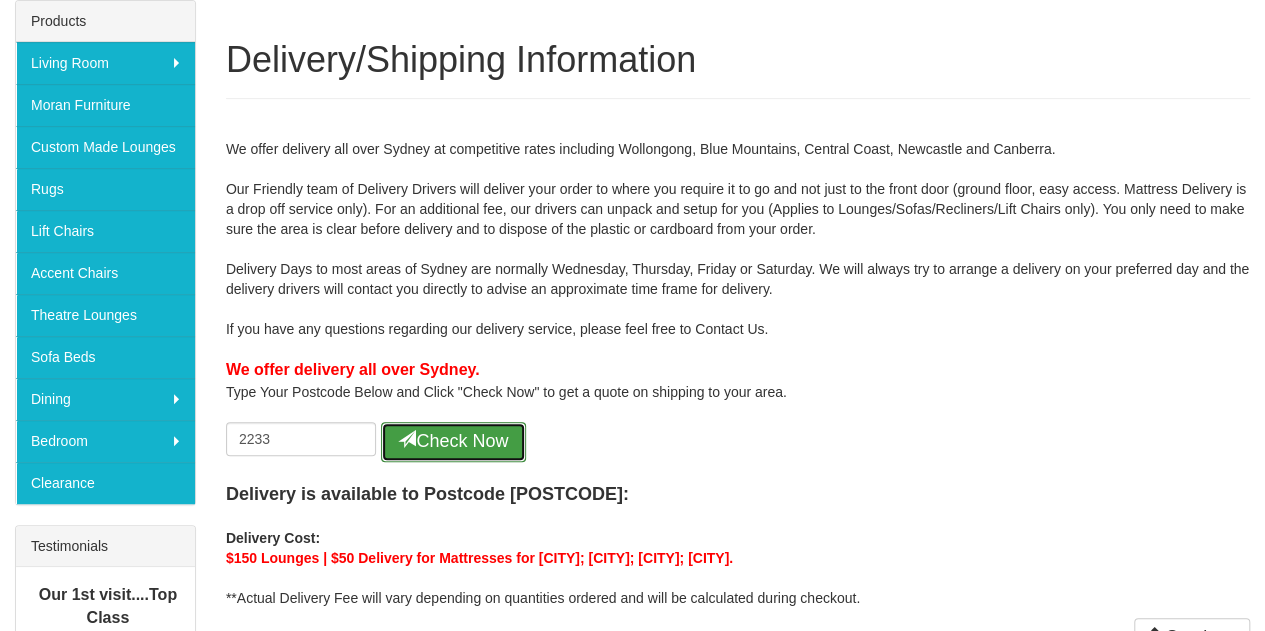 scroll, scrollTop: 313, scrollLeft: 0, axis: vertical 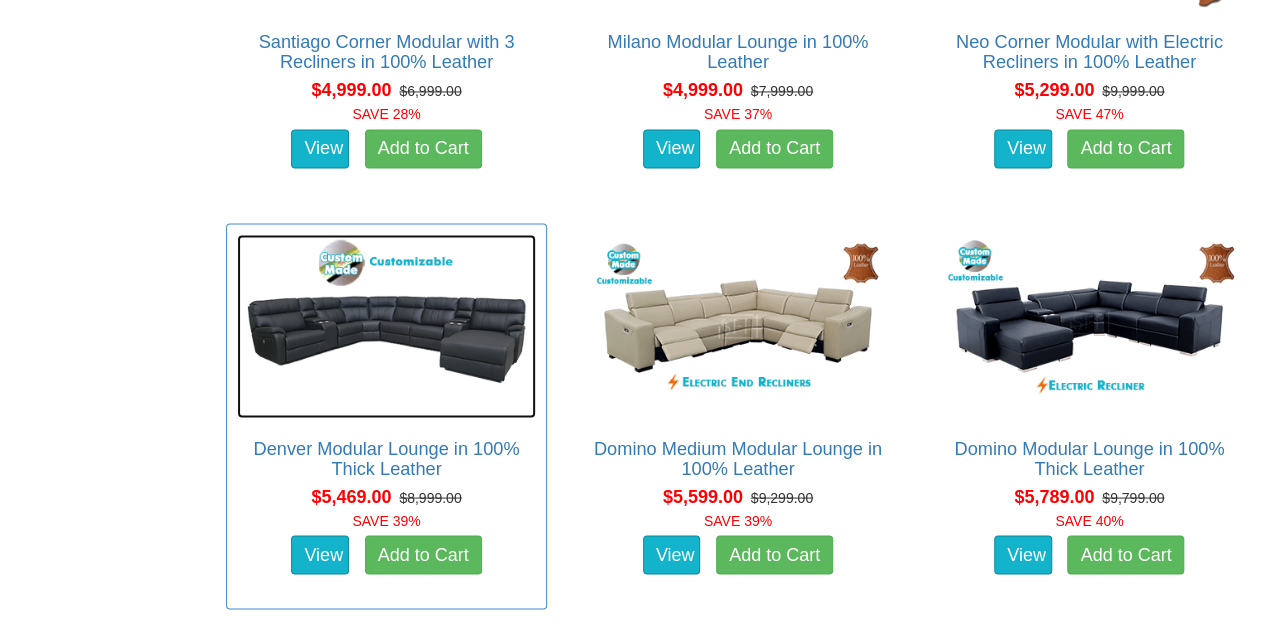 click at bounding box center (386, 326) 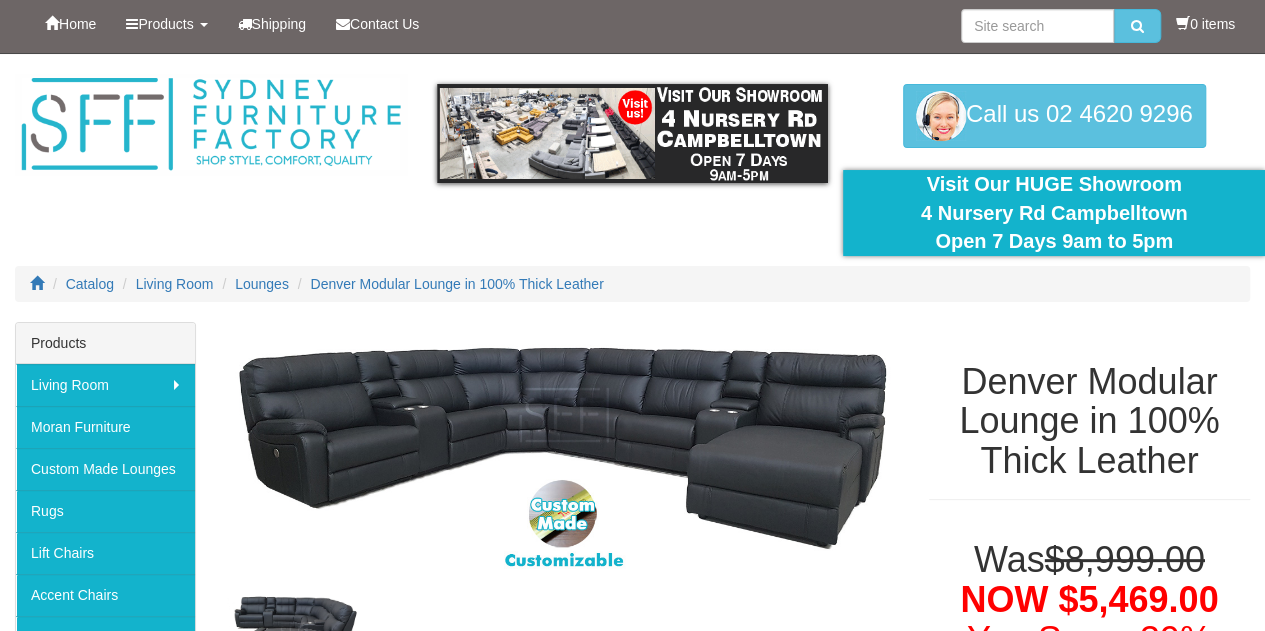 scroll, scrollTop: 0, scrollLeft: 0, axis: both 